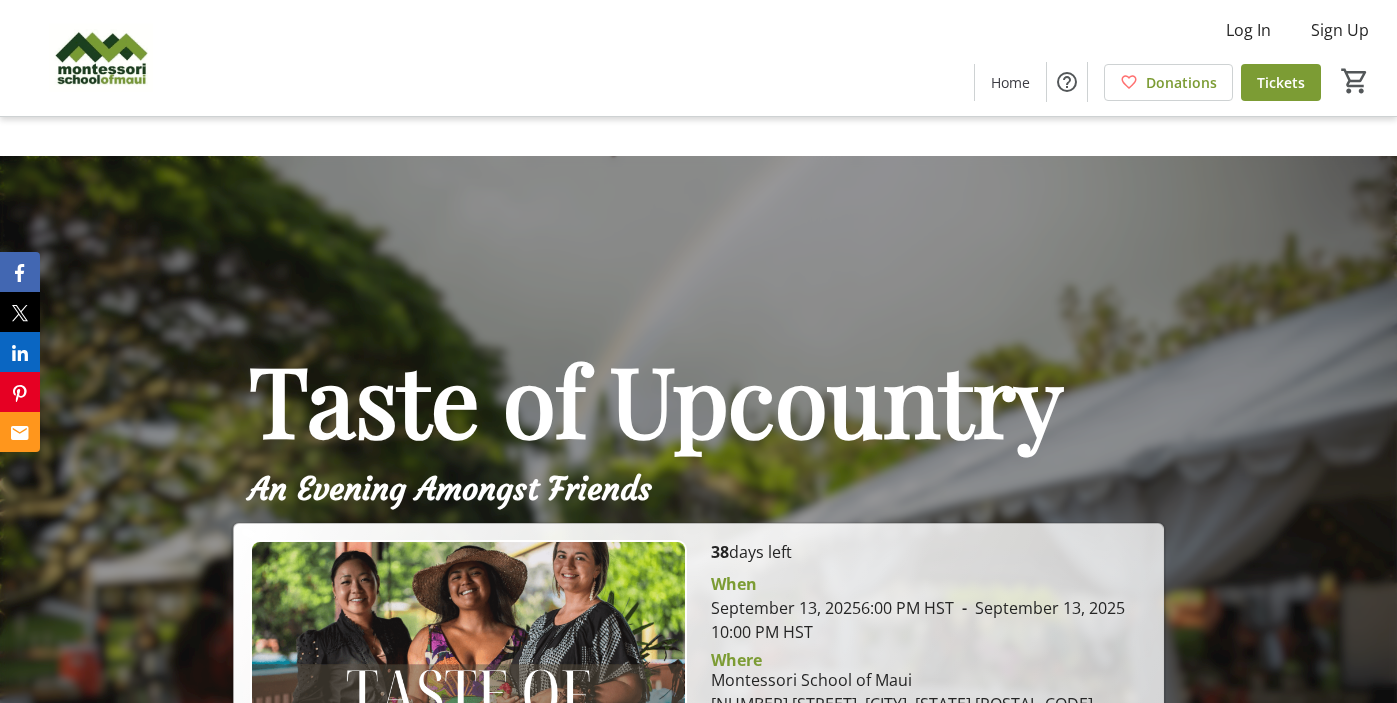 scroll, scrollTop: 40, scrollLeft: 0, axis: vertical 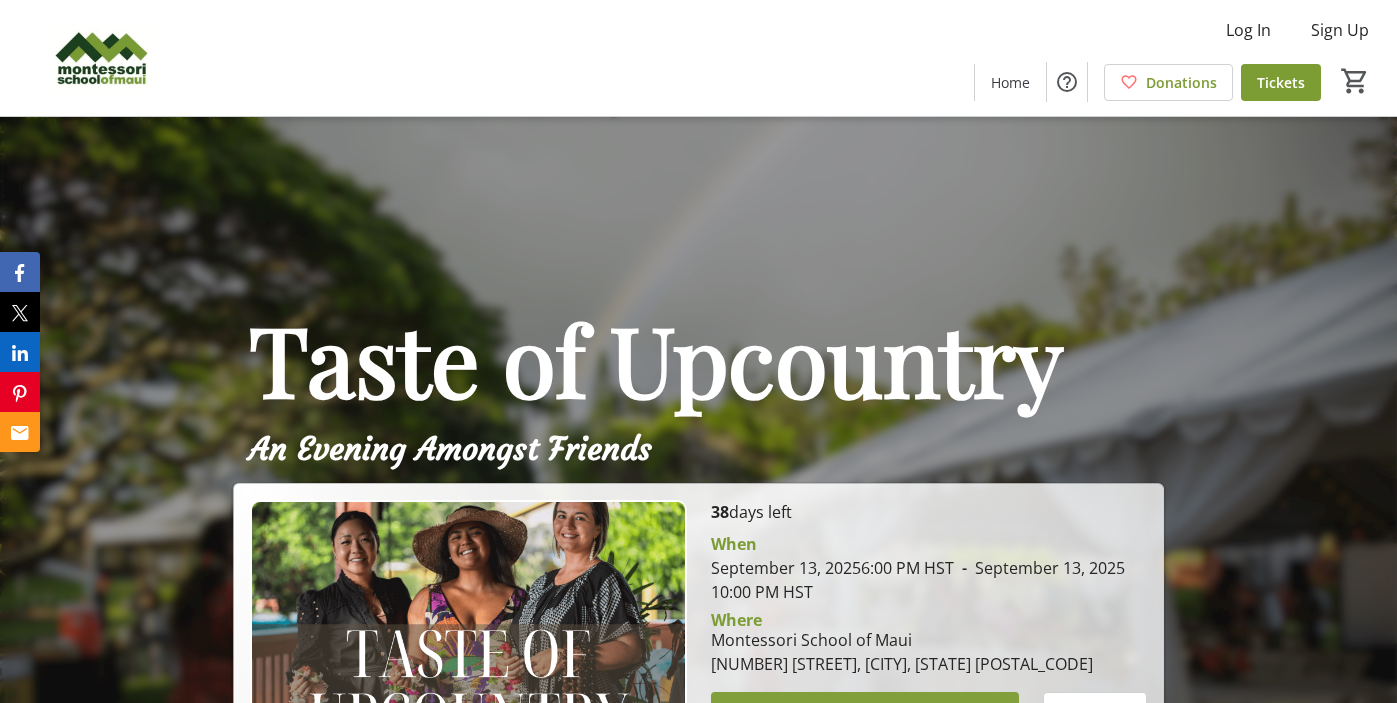 click at bounding box center [865, 712] 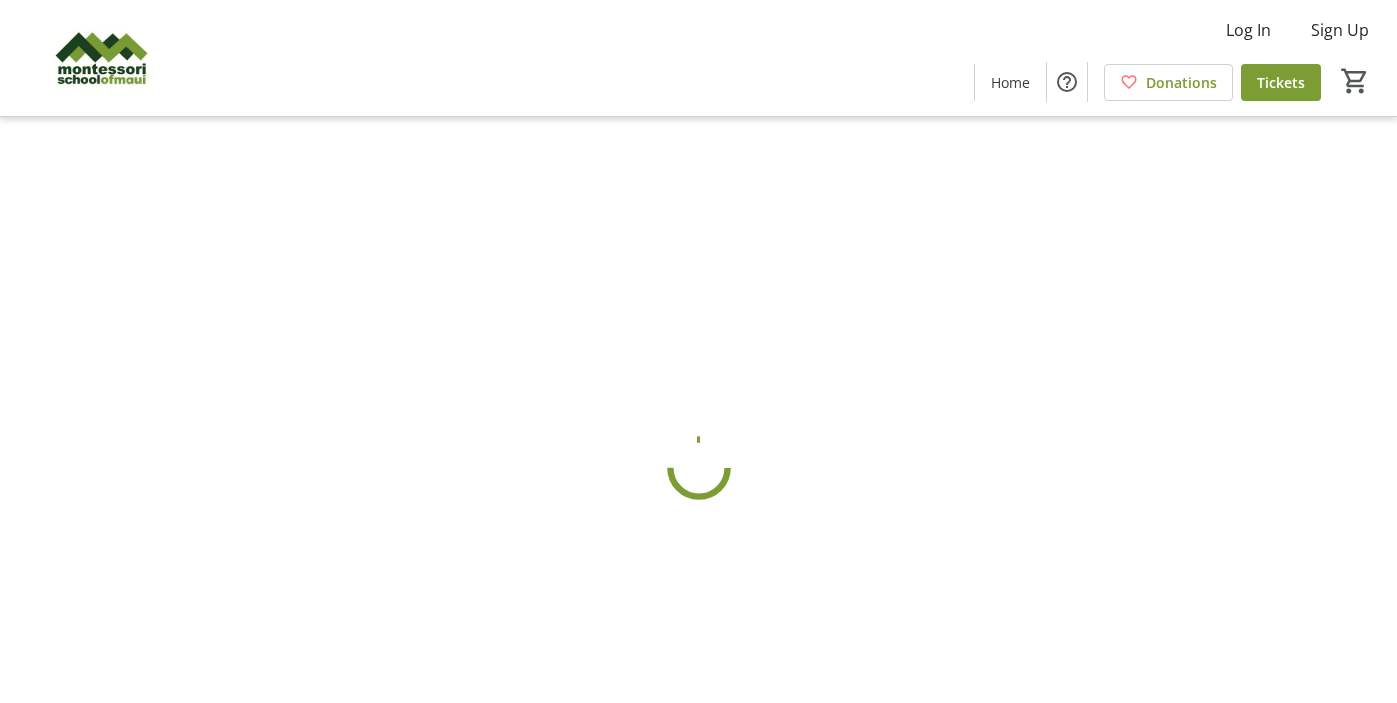 scroll, scrollTop: 0, scrollLeft: 0, axis: both 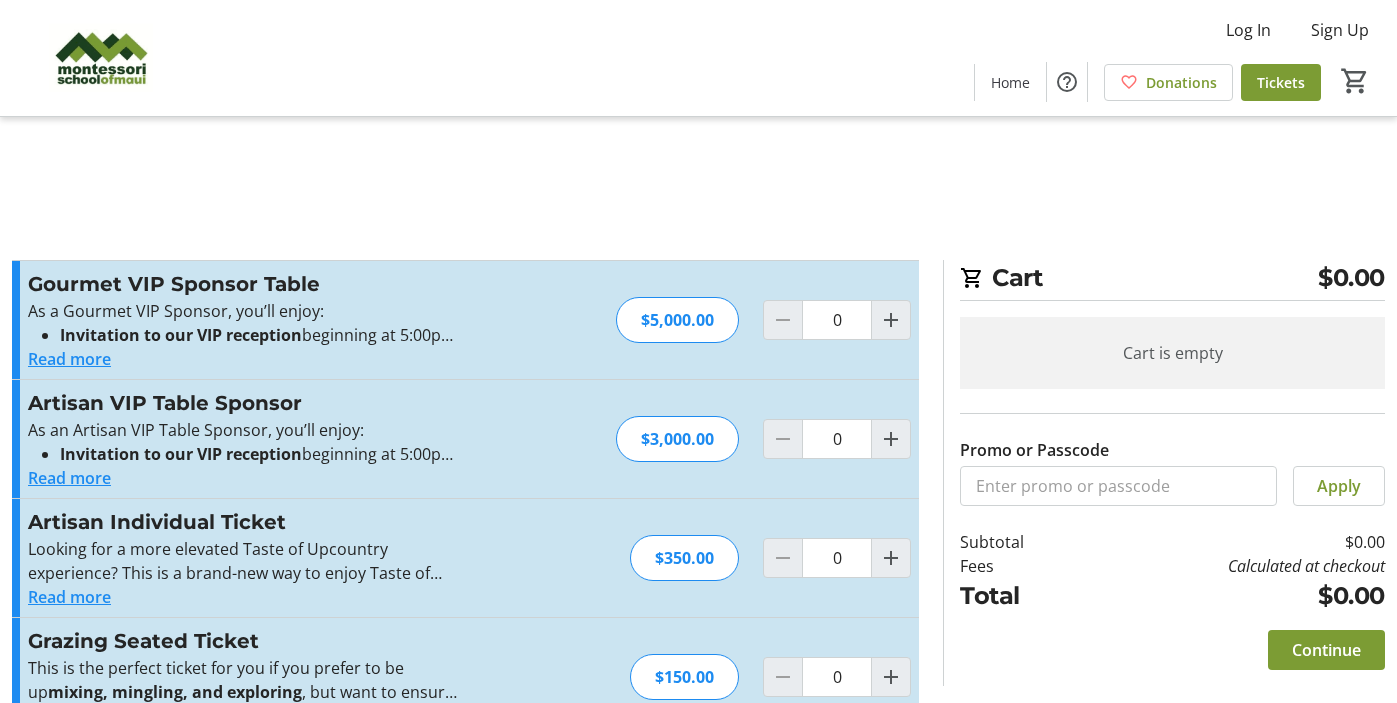 click on "Read more" 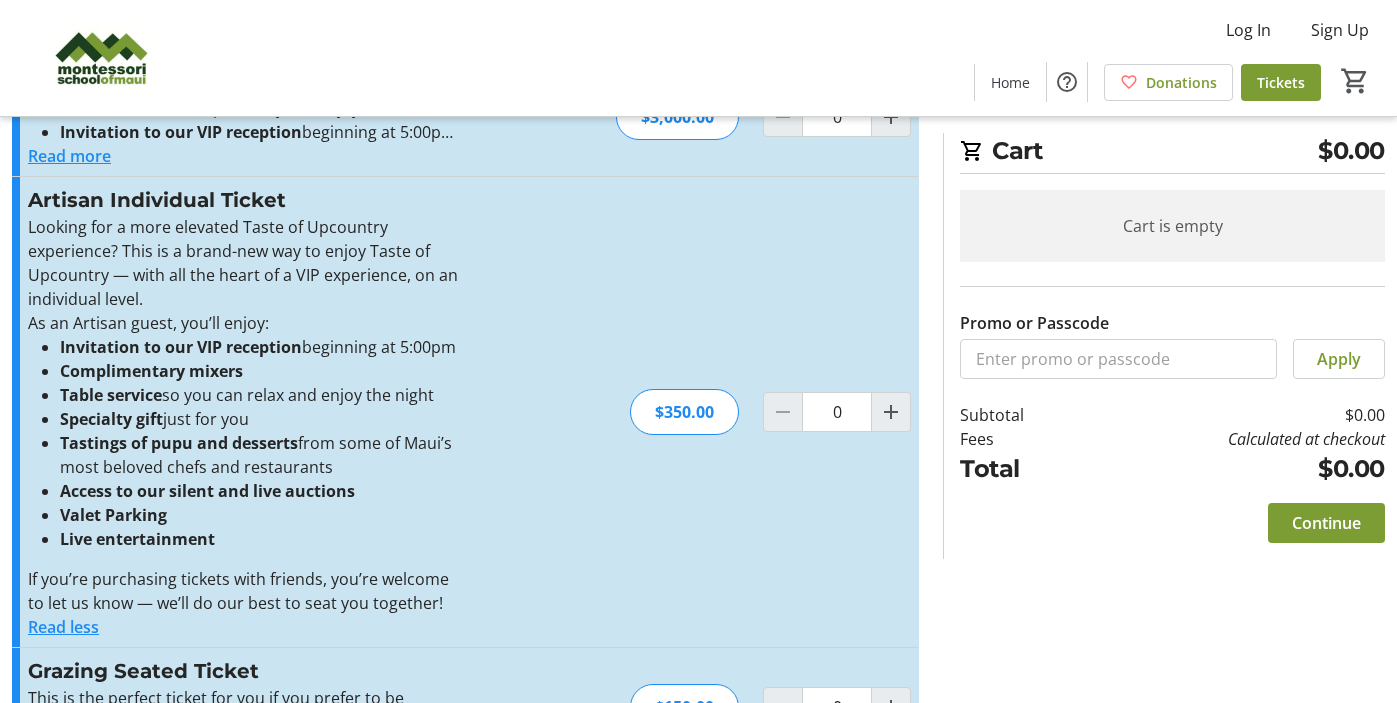 scroll, scrollTop: 433, scrollLeft: 0, axis: vertical 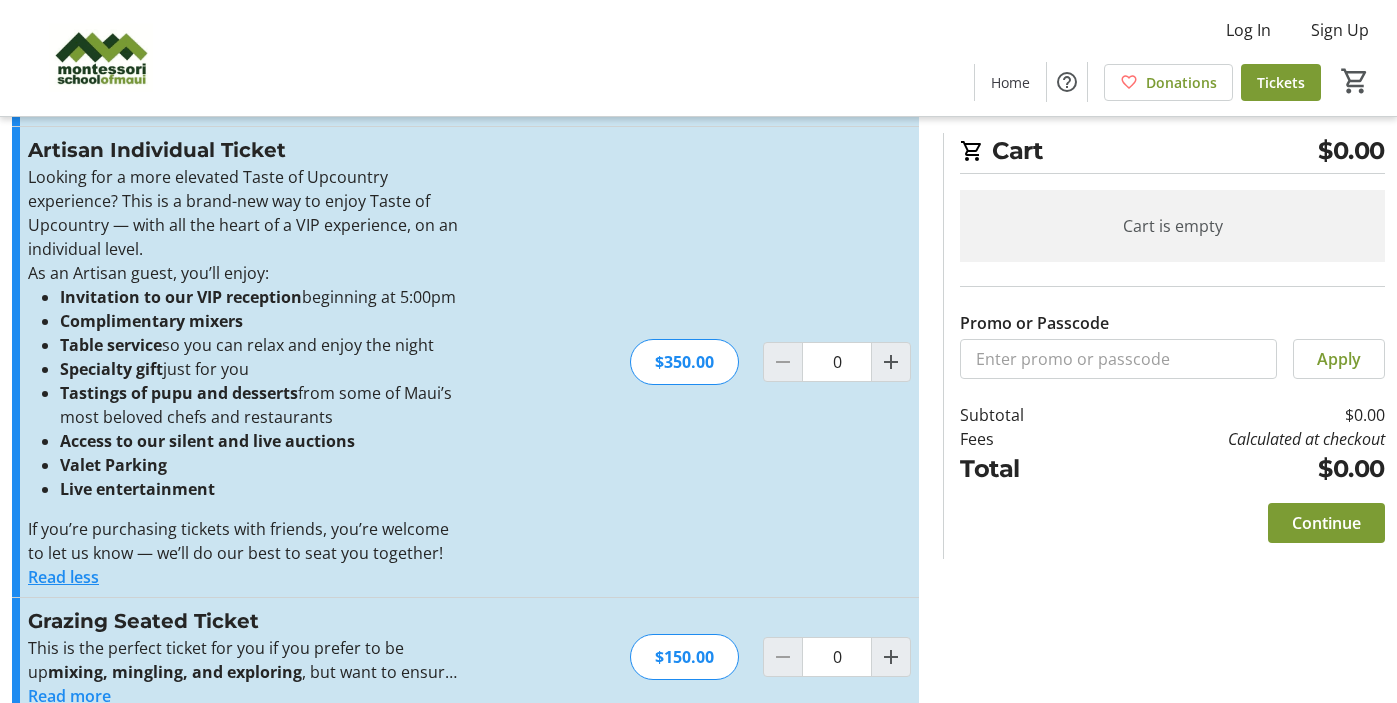 click on "Read more" 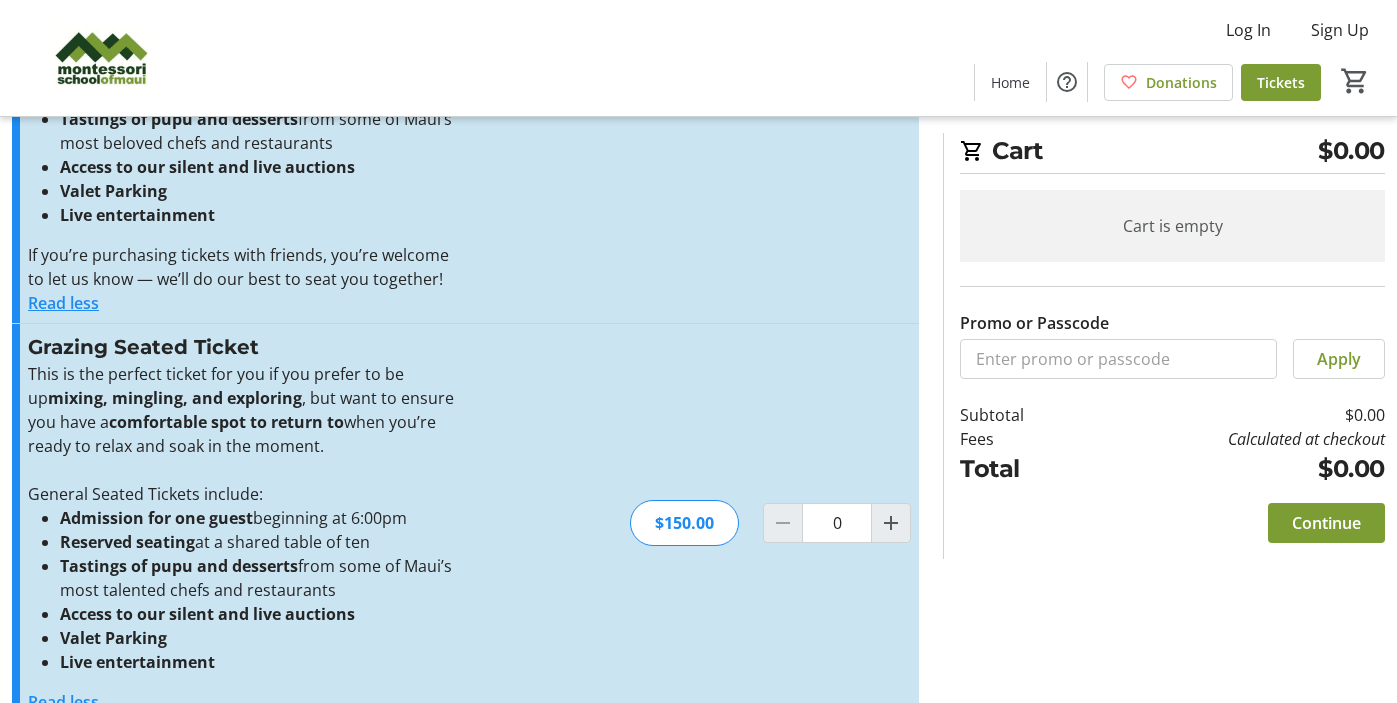 scroll, scrollTop: 713, scrollLeft: 0, axis: vertical 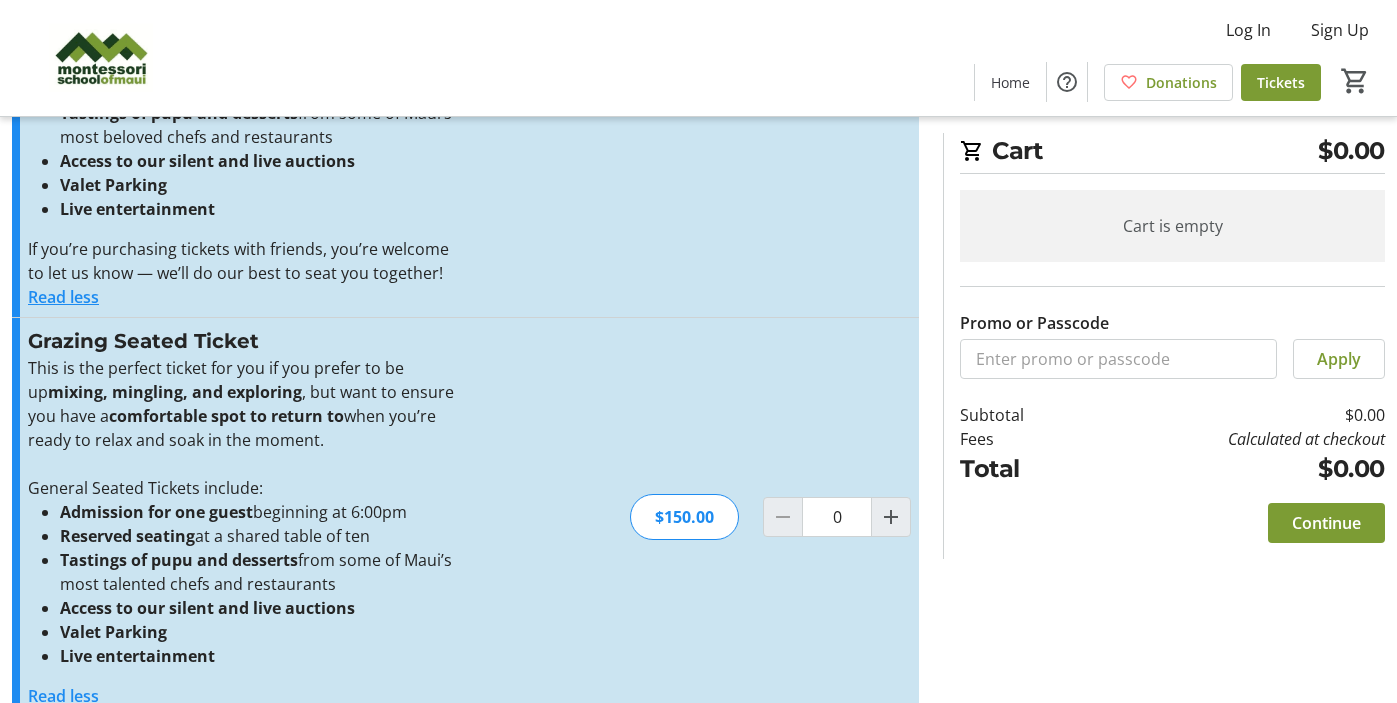 click on "Read more" 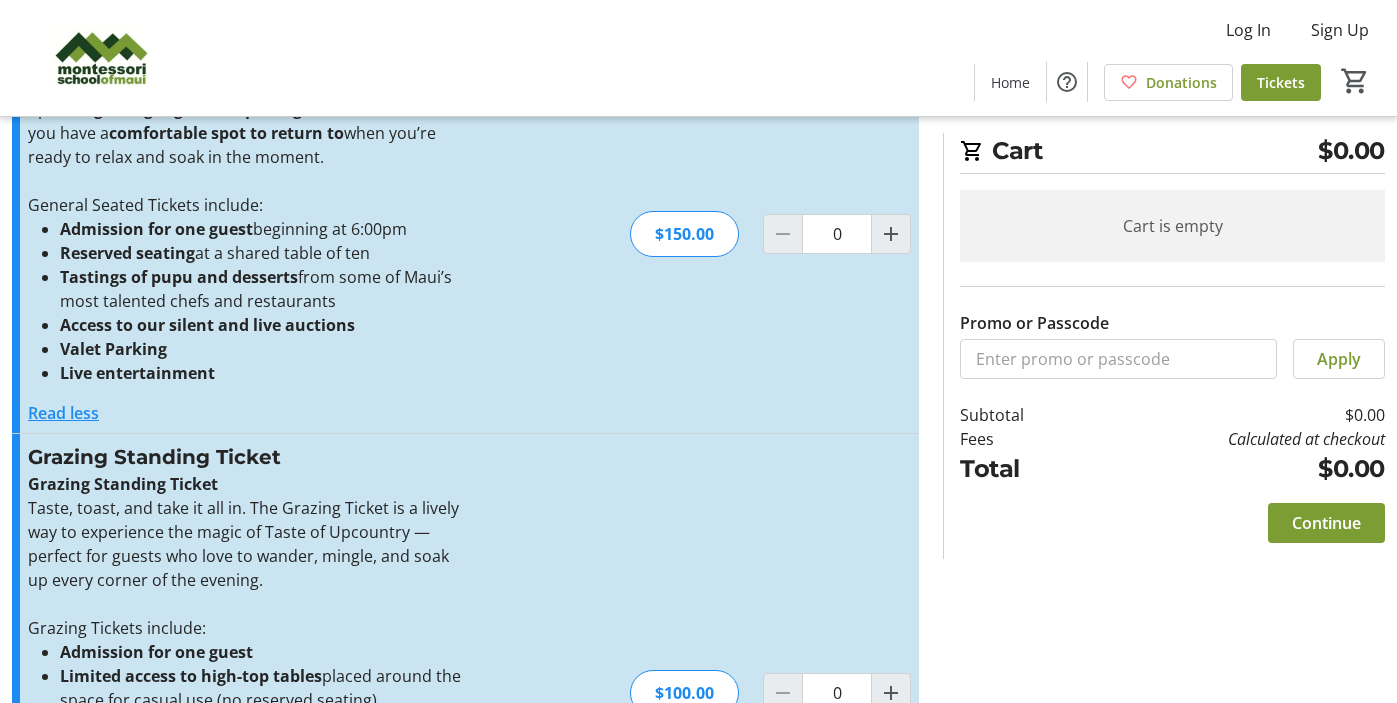 scroll, scrollTop: 1069, scrollLeft: 0, axis: vertical 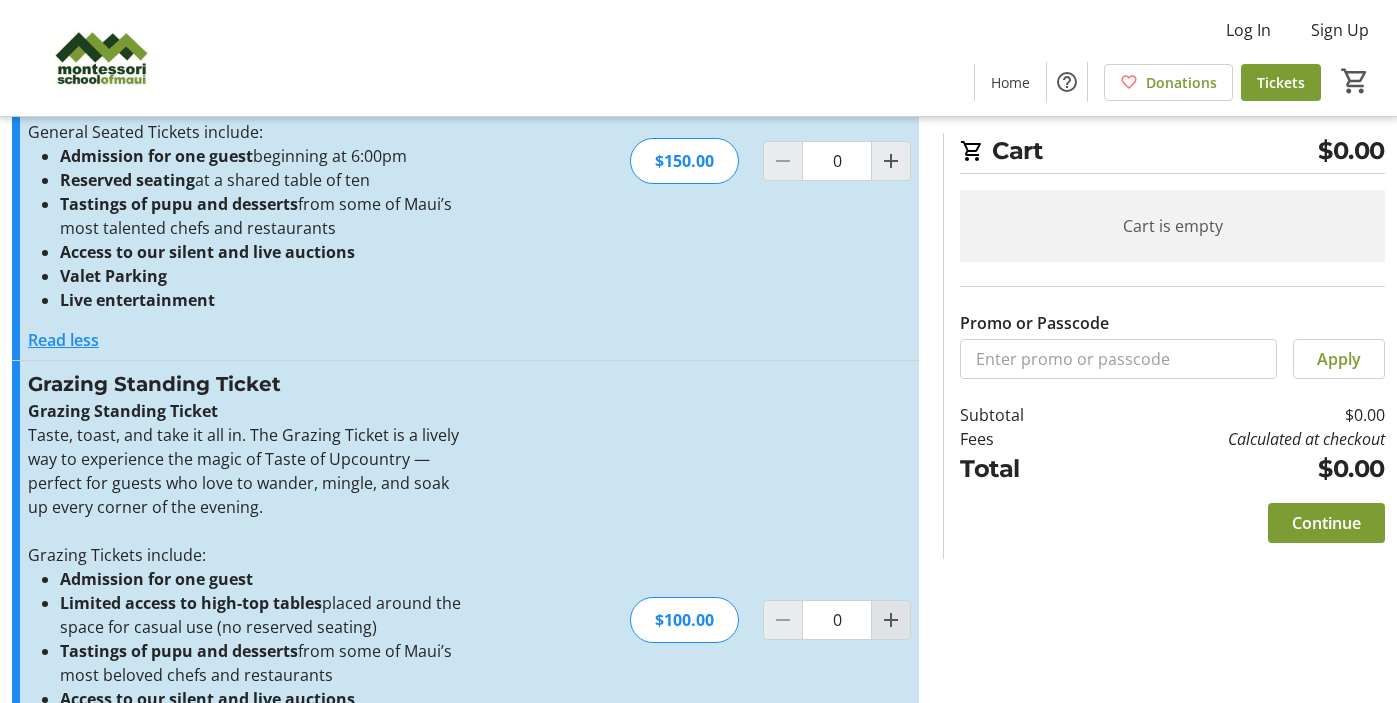 click 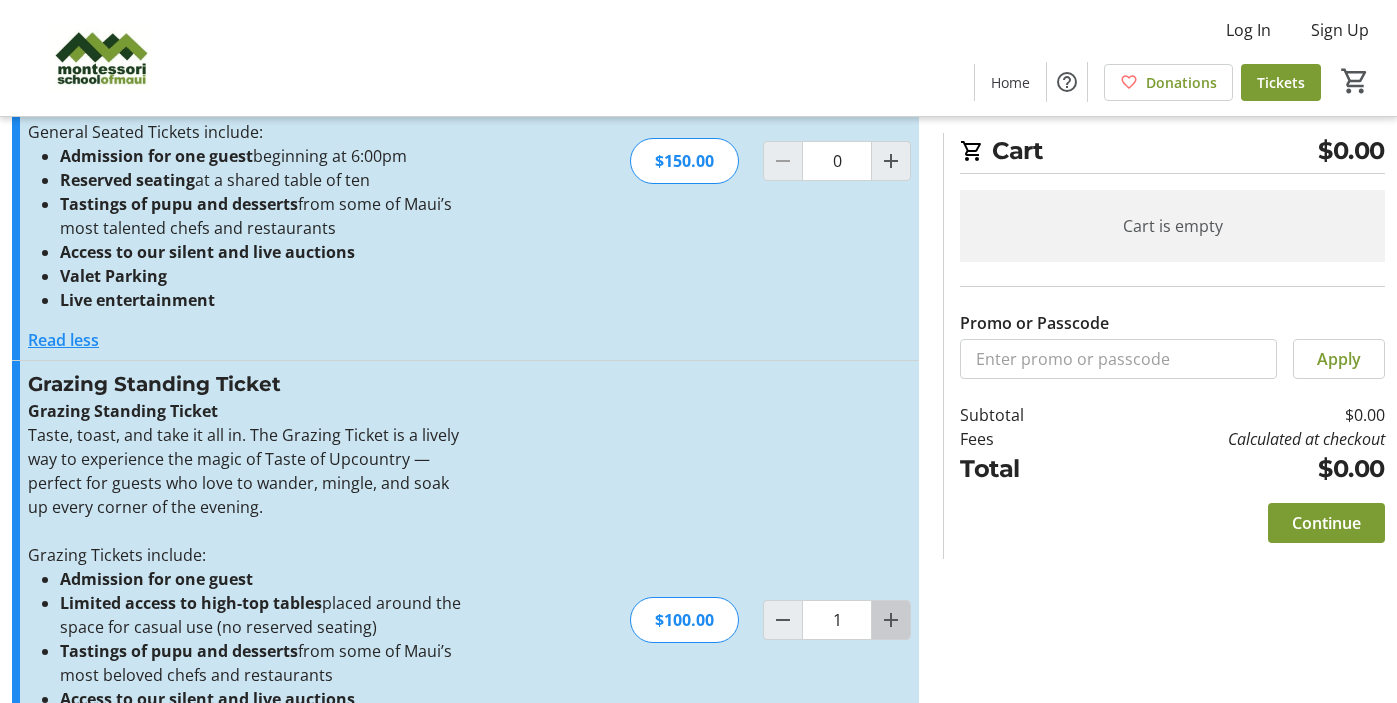 click 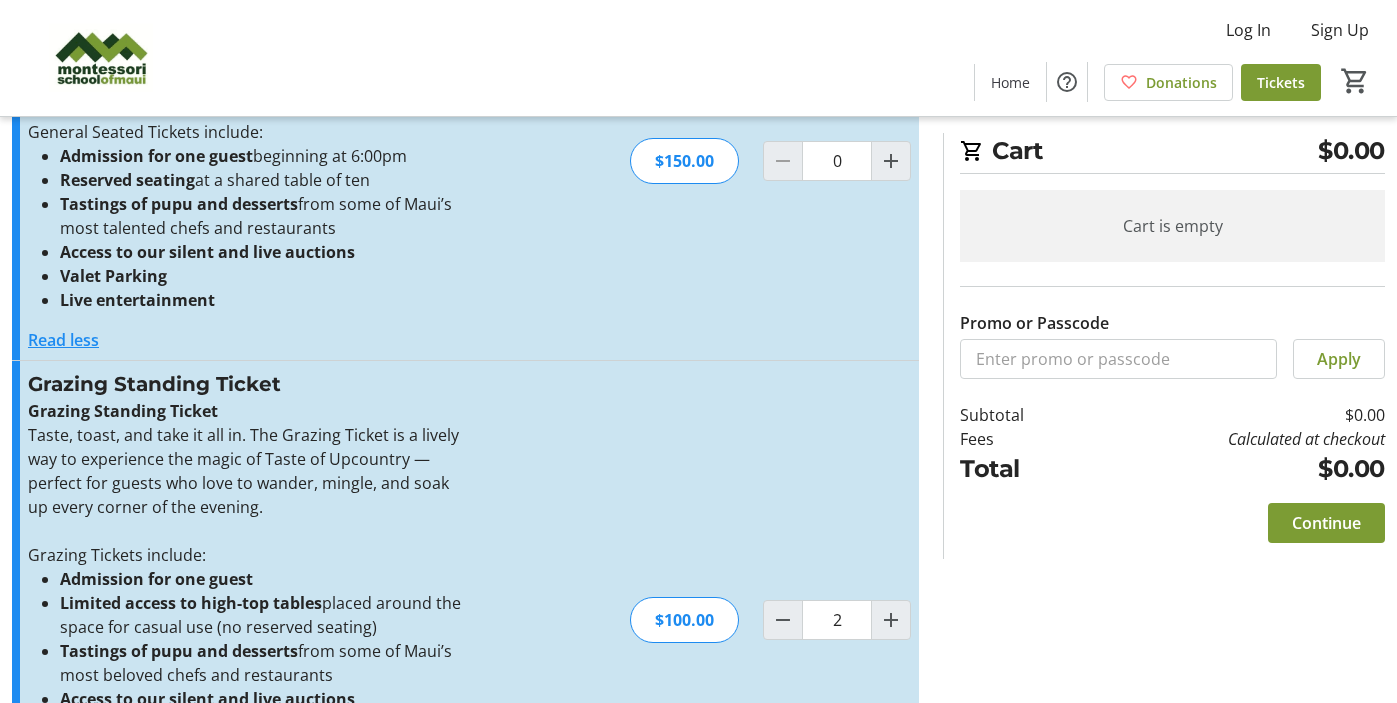 scroll, scrollTop: 1113, scrollLeft: 0, axis: vertical 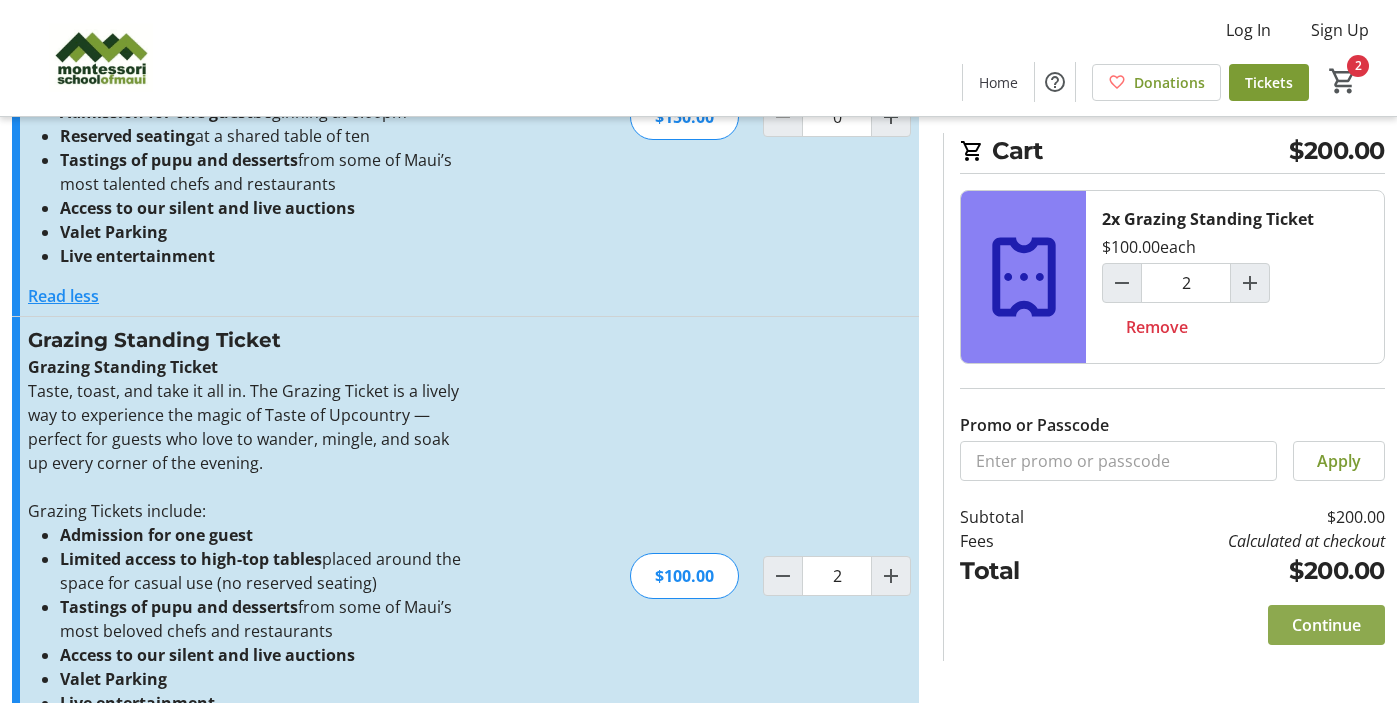 click on "Continue" 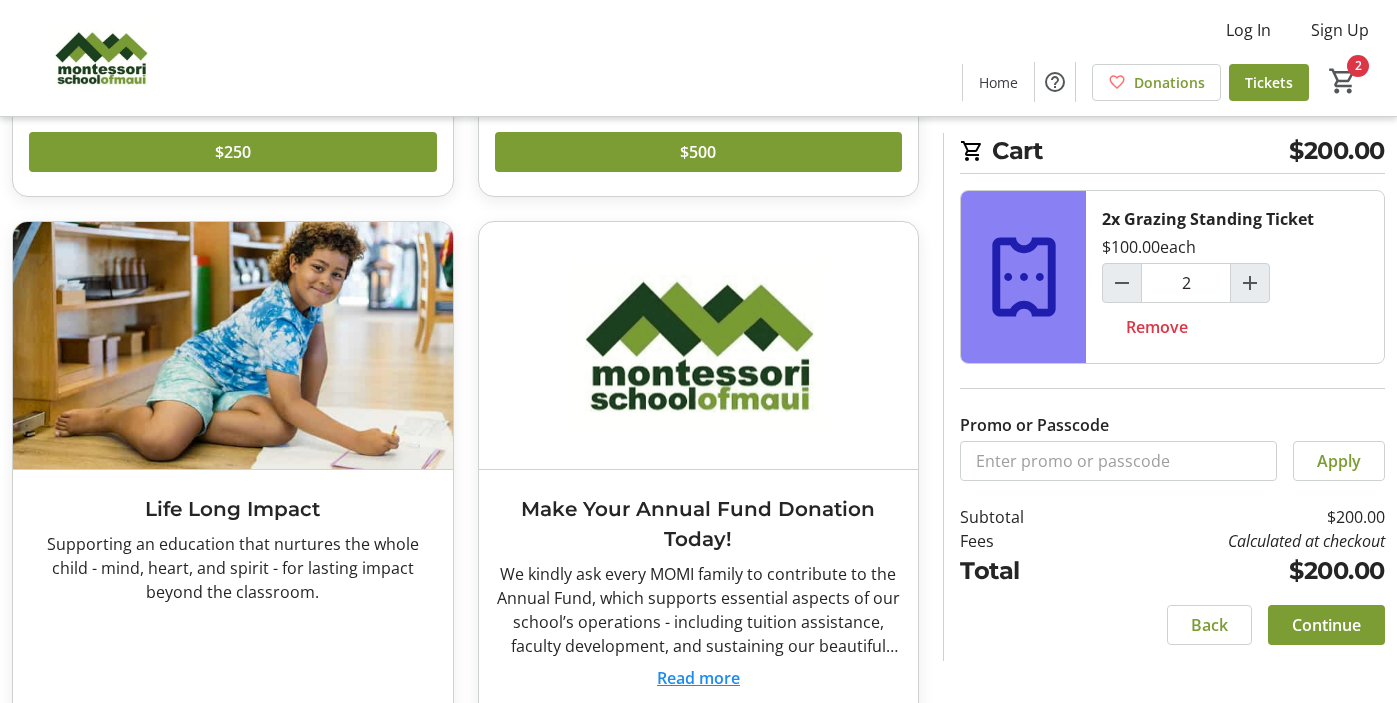 scroll, scrollTop: 1113, scrollLeft: 0, axis: vertical 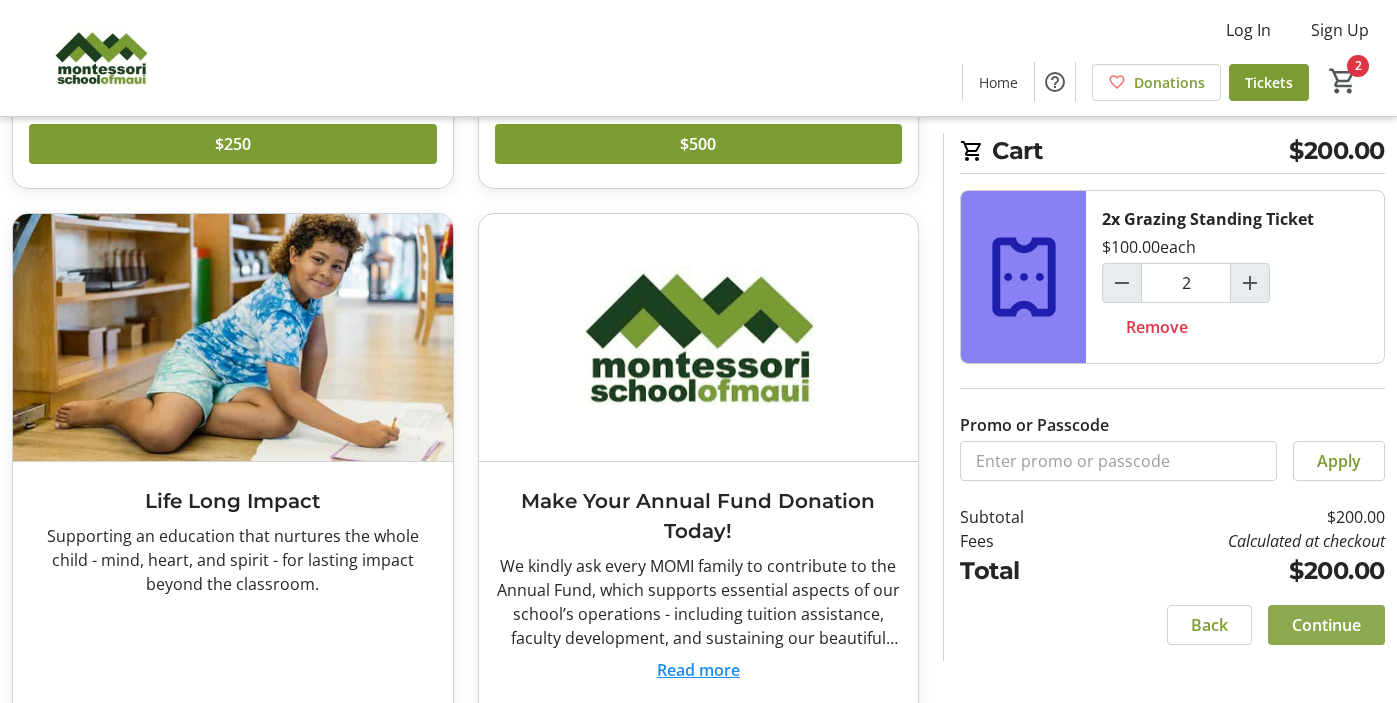 click on "Continue" 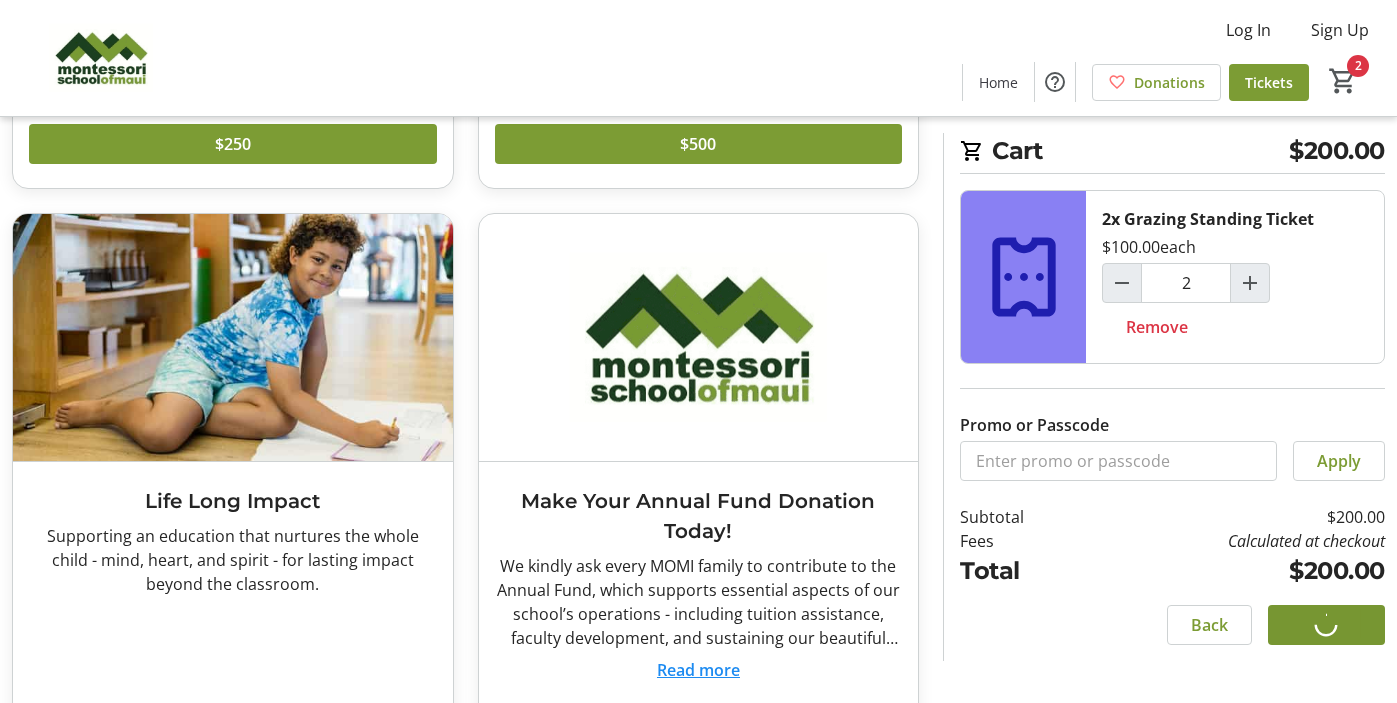 scroll, scrollTop: 0, scrollLeft: 0, axis: both 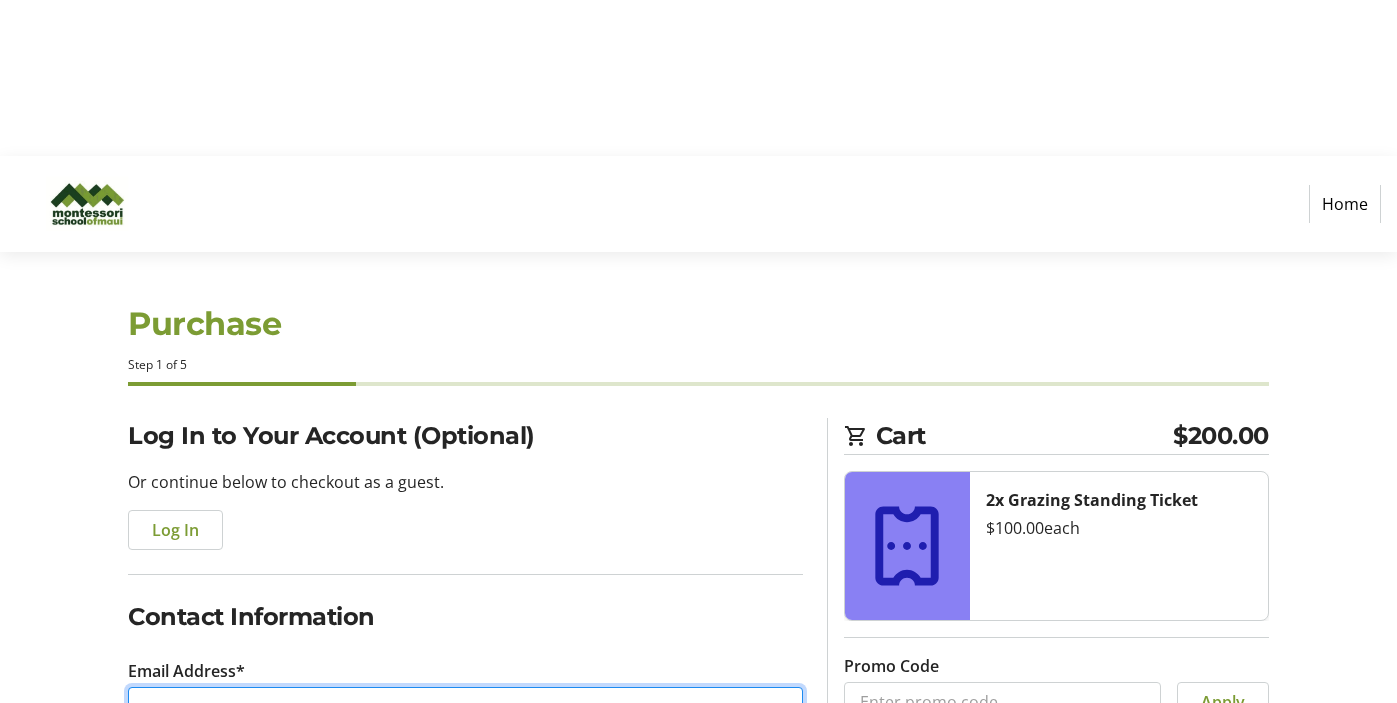 click on "Email Address*" at bounding box center [465, 707] 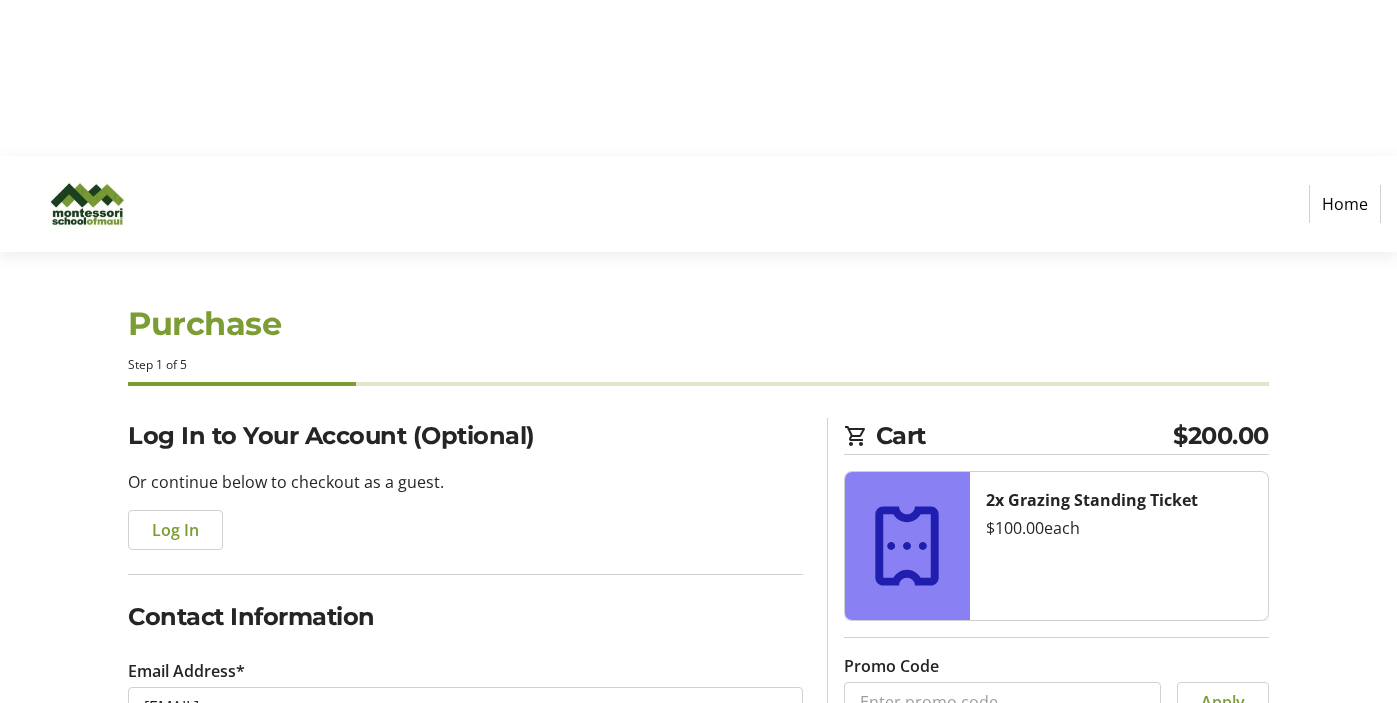 type on "[FIRST]" 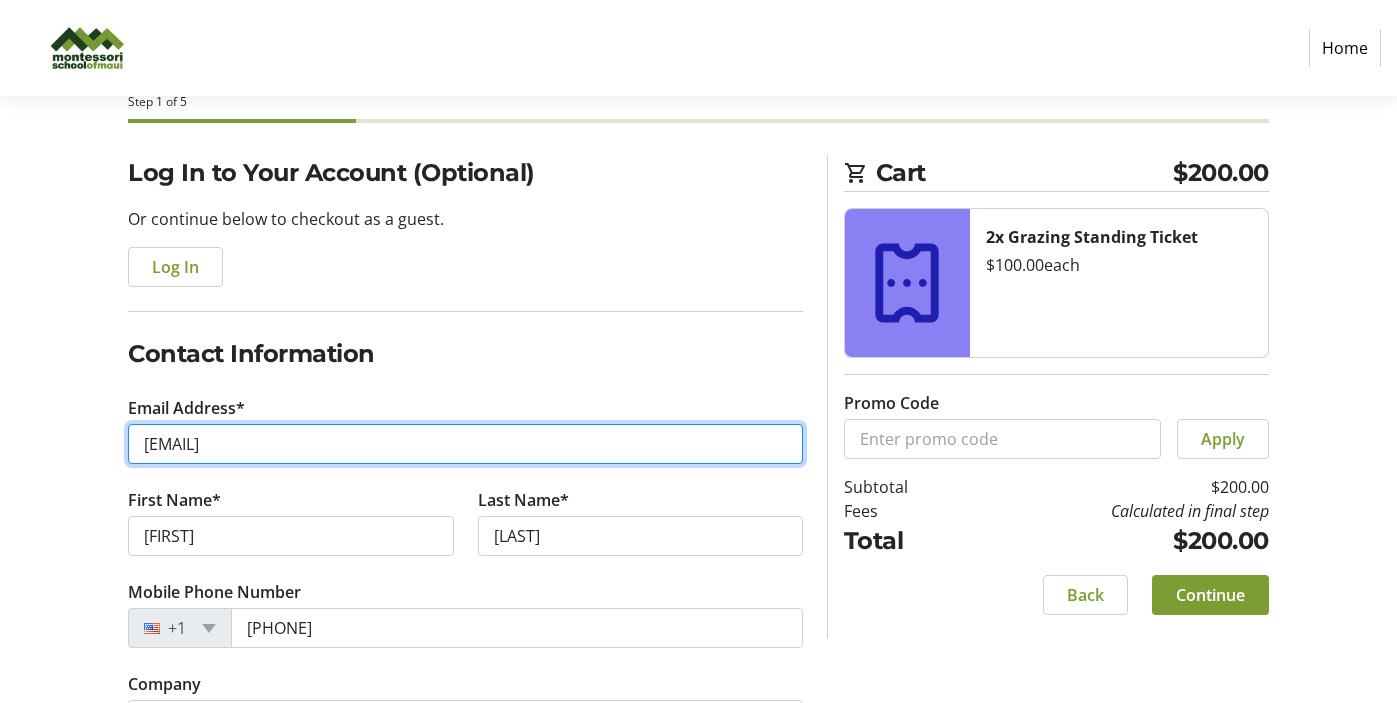 scroll, scrollTop: 265, scrollLeft: 0, axis: vertical 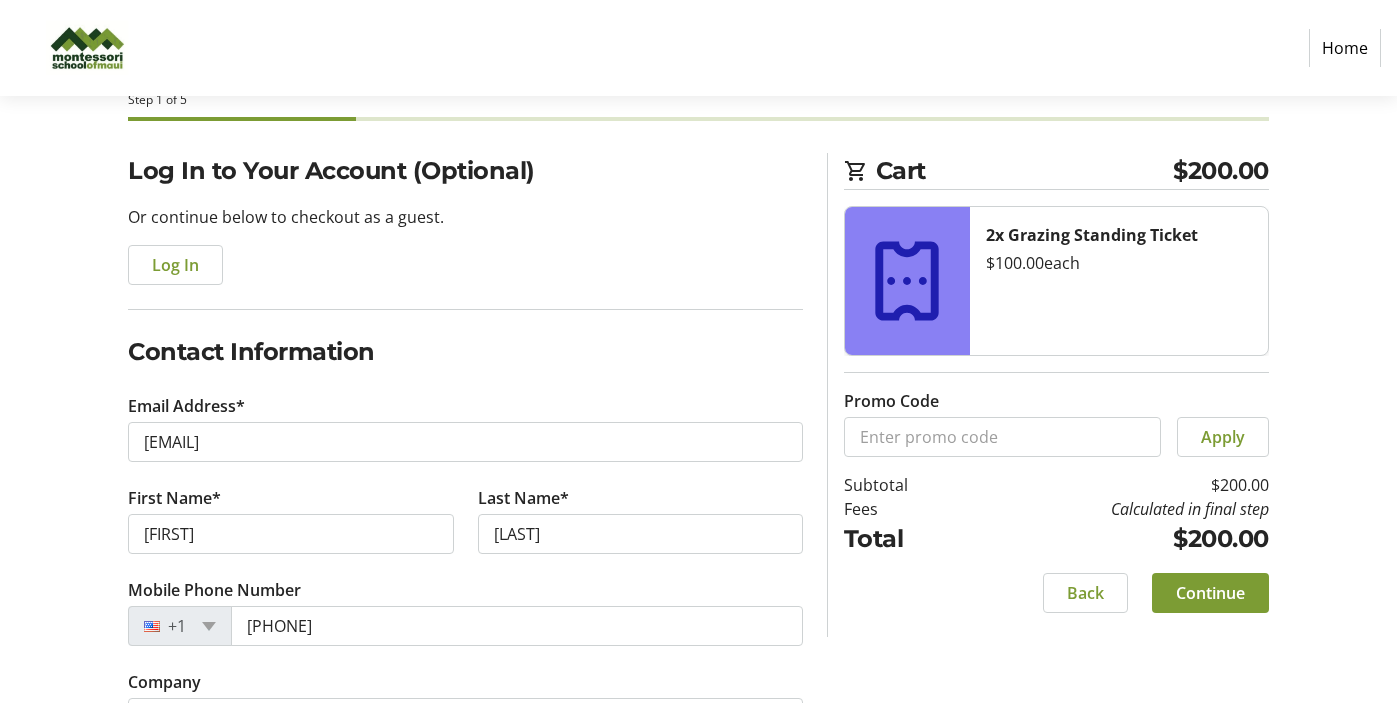 click on "Purchase is on behalf of the company" at bounding box center [137, 800] 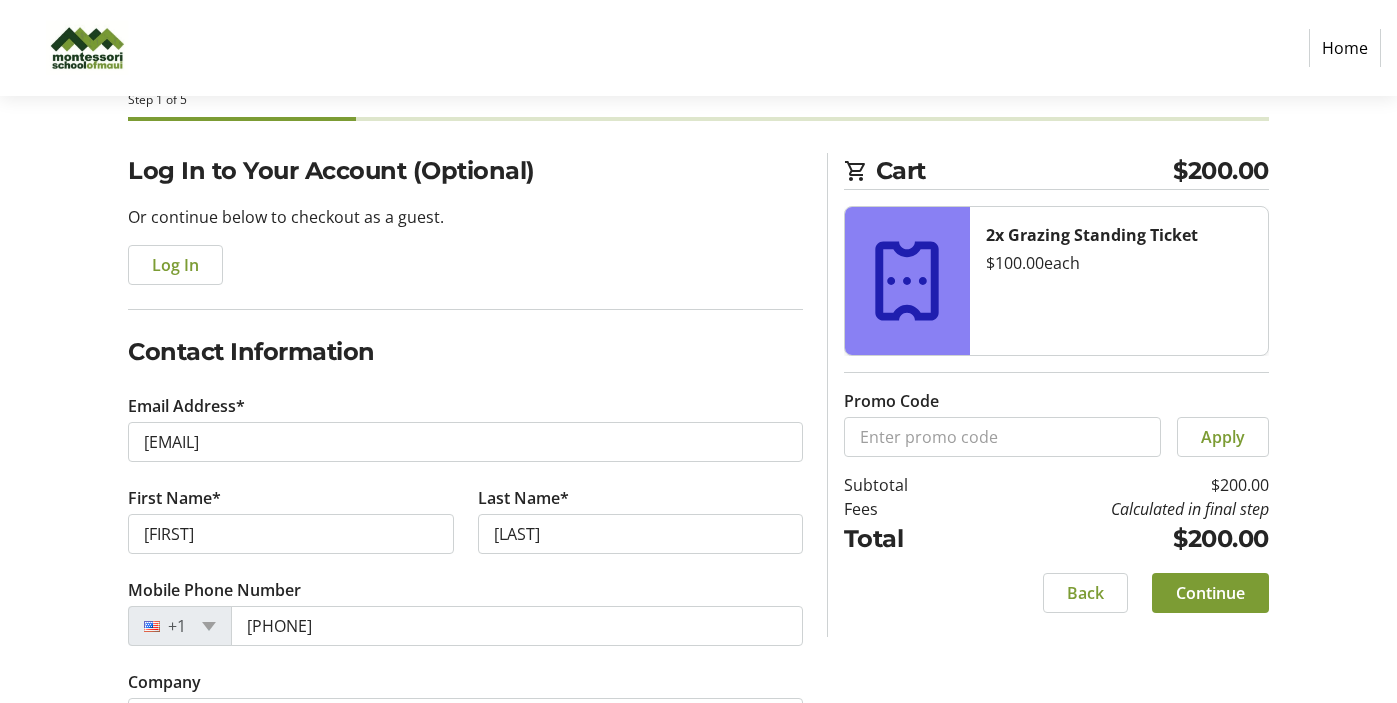 checkbox on "true" 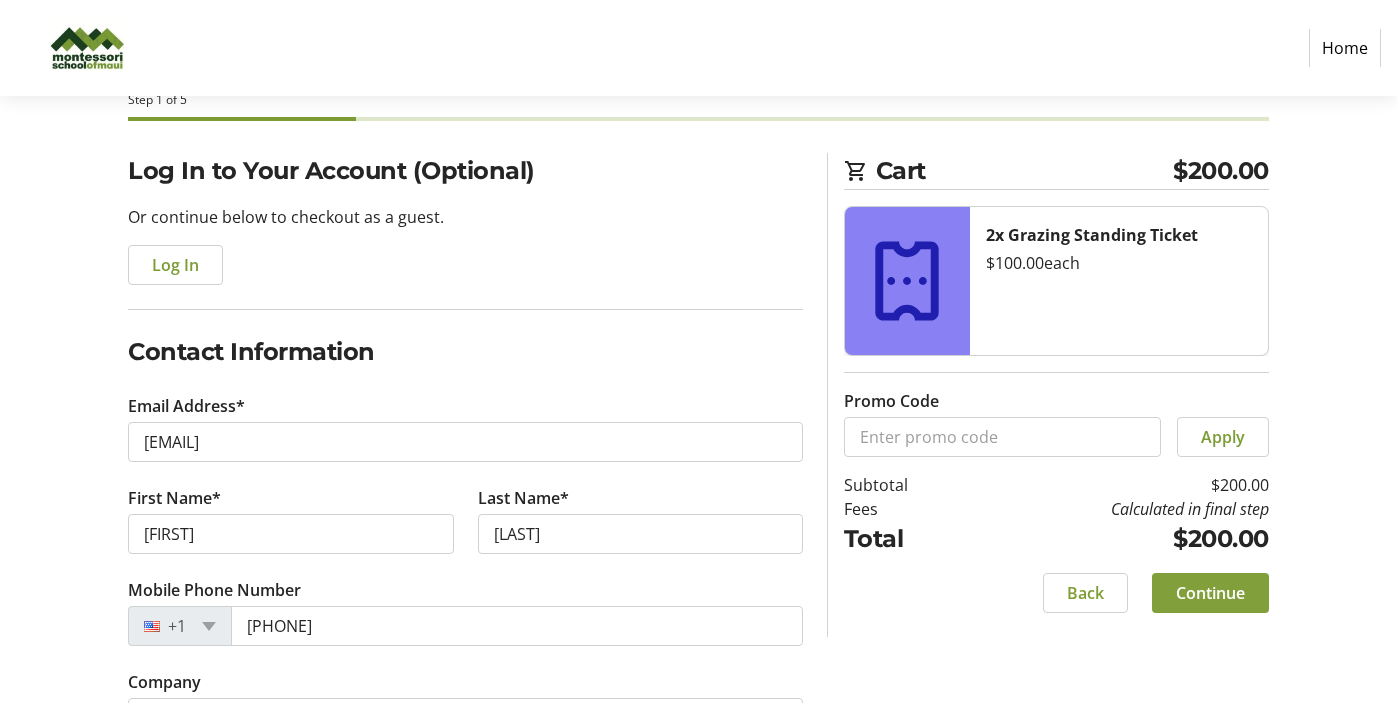 click on "Continue" 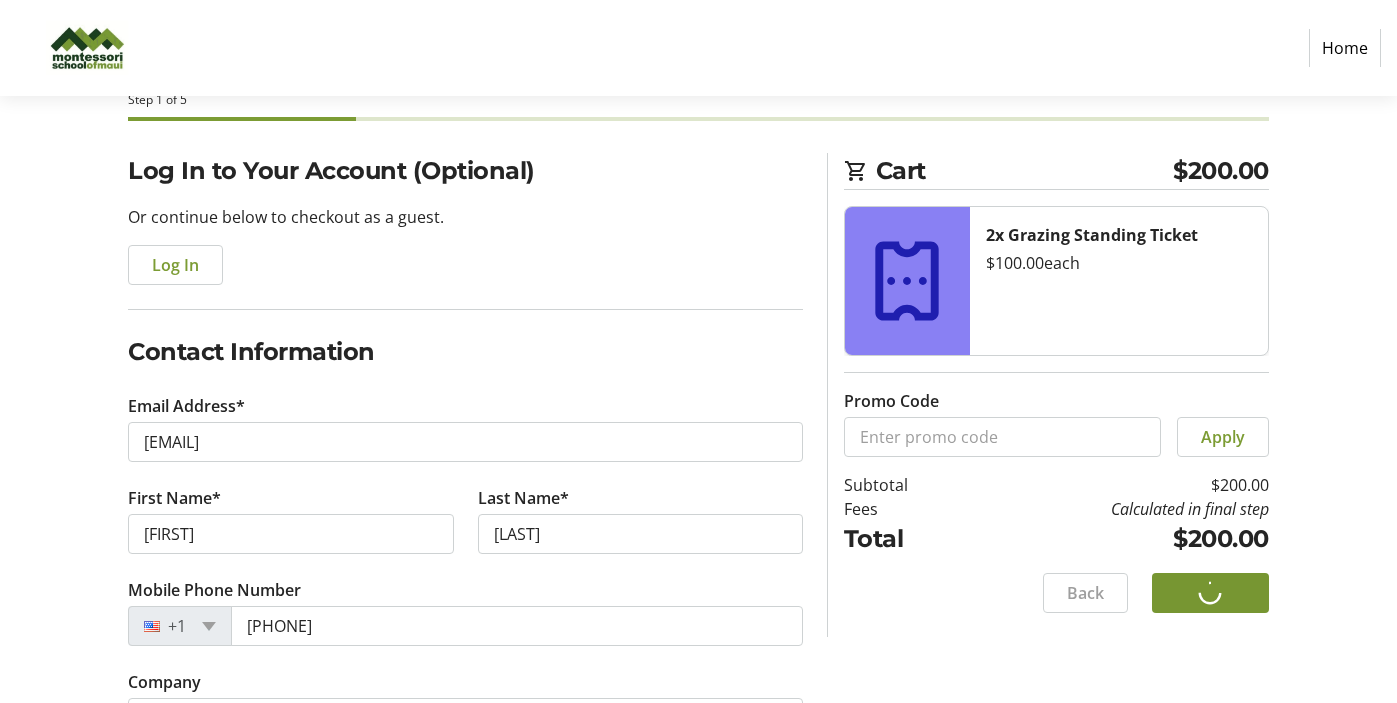scroll, scrollTop: 39, scrollLeft: 0, axis: vertical 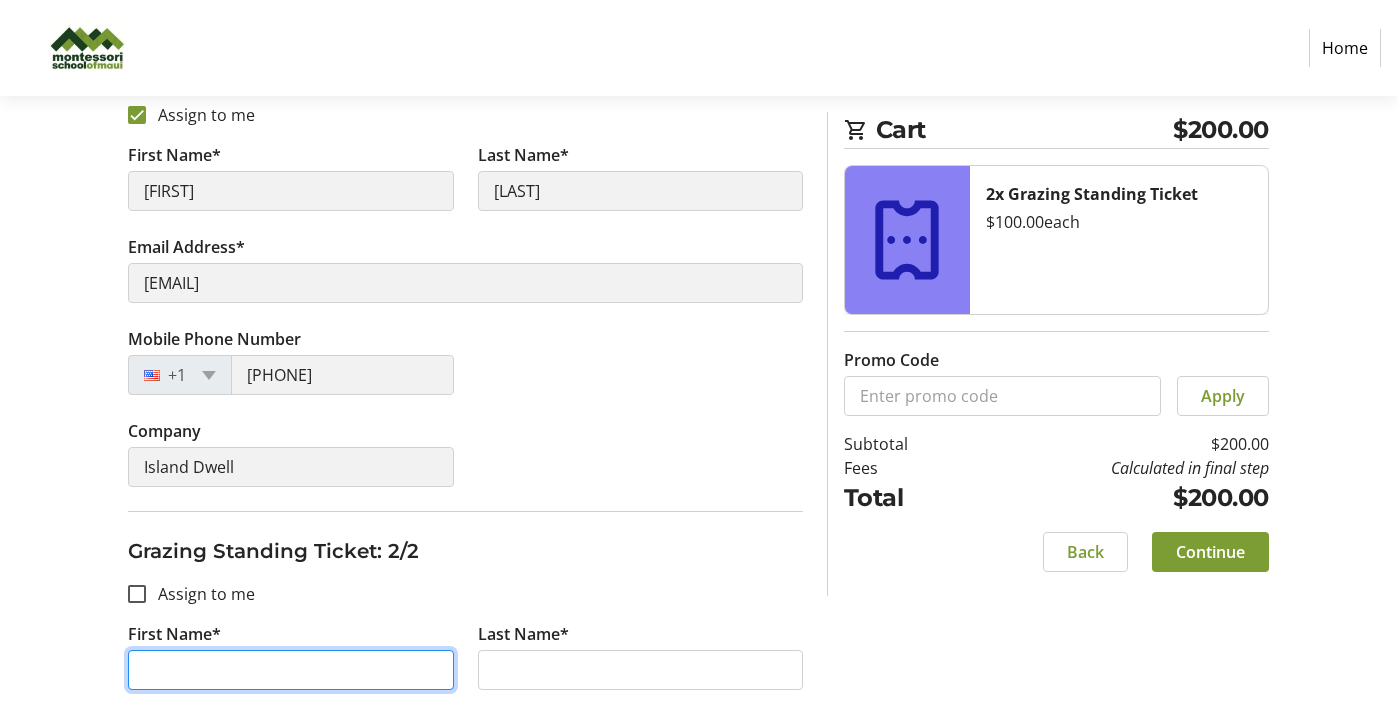 click on "First Name*" at bounding box center [290, 670] 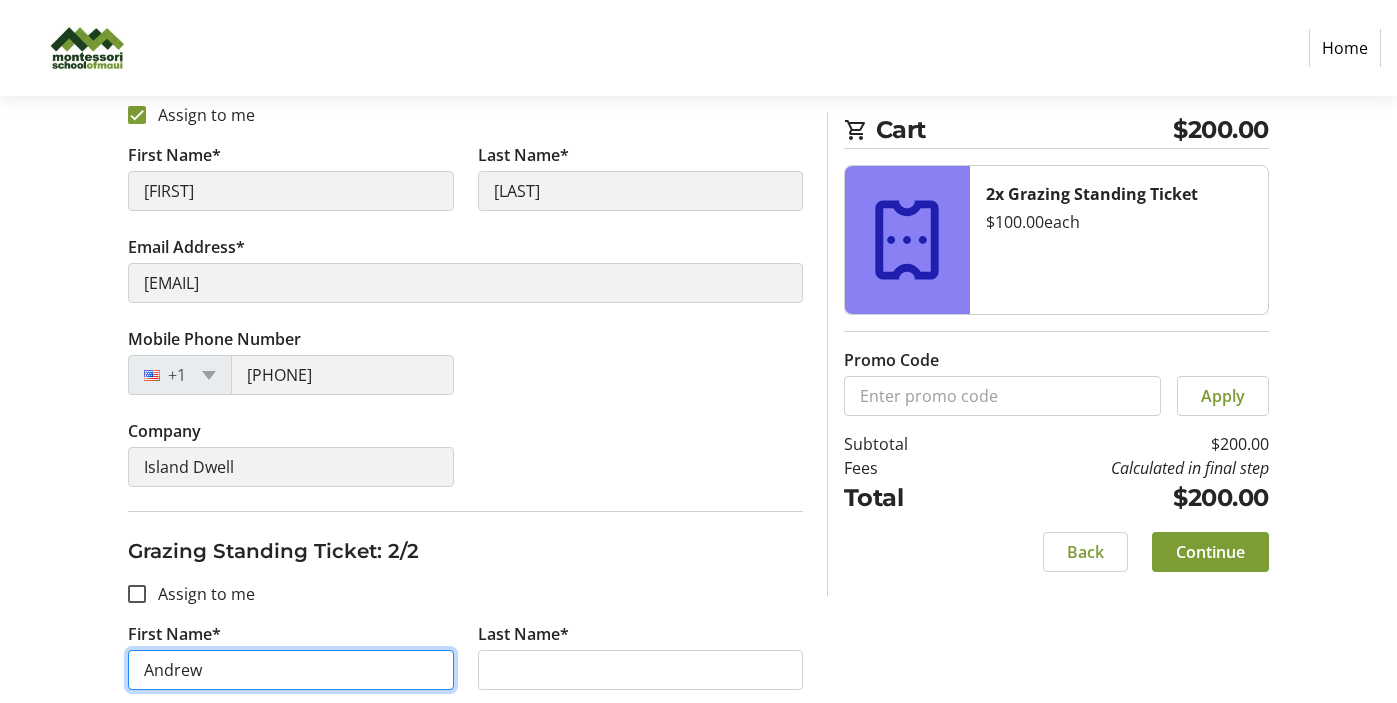 type on "Andrew" 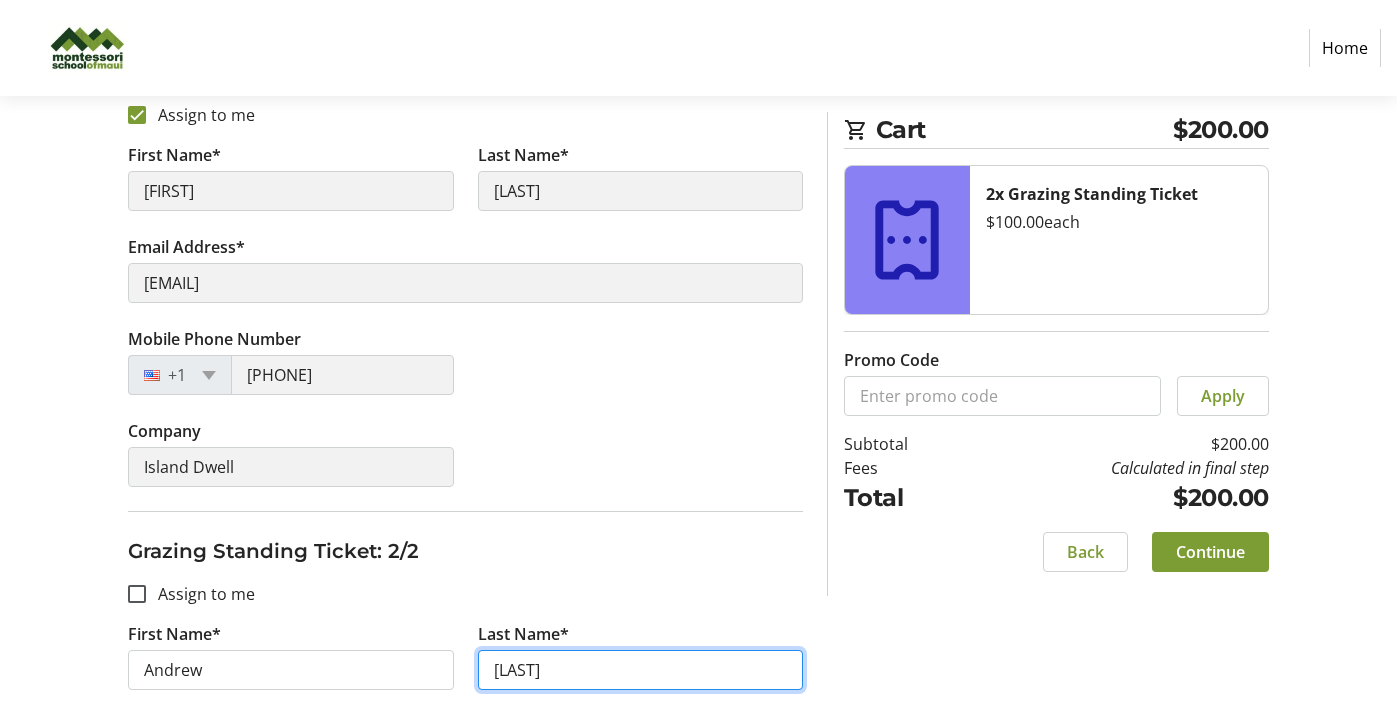 scroll, scrollTop: 553, scrollLeft: 0, axis: vertical 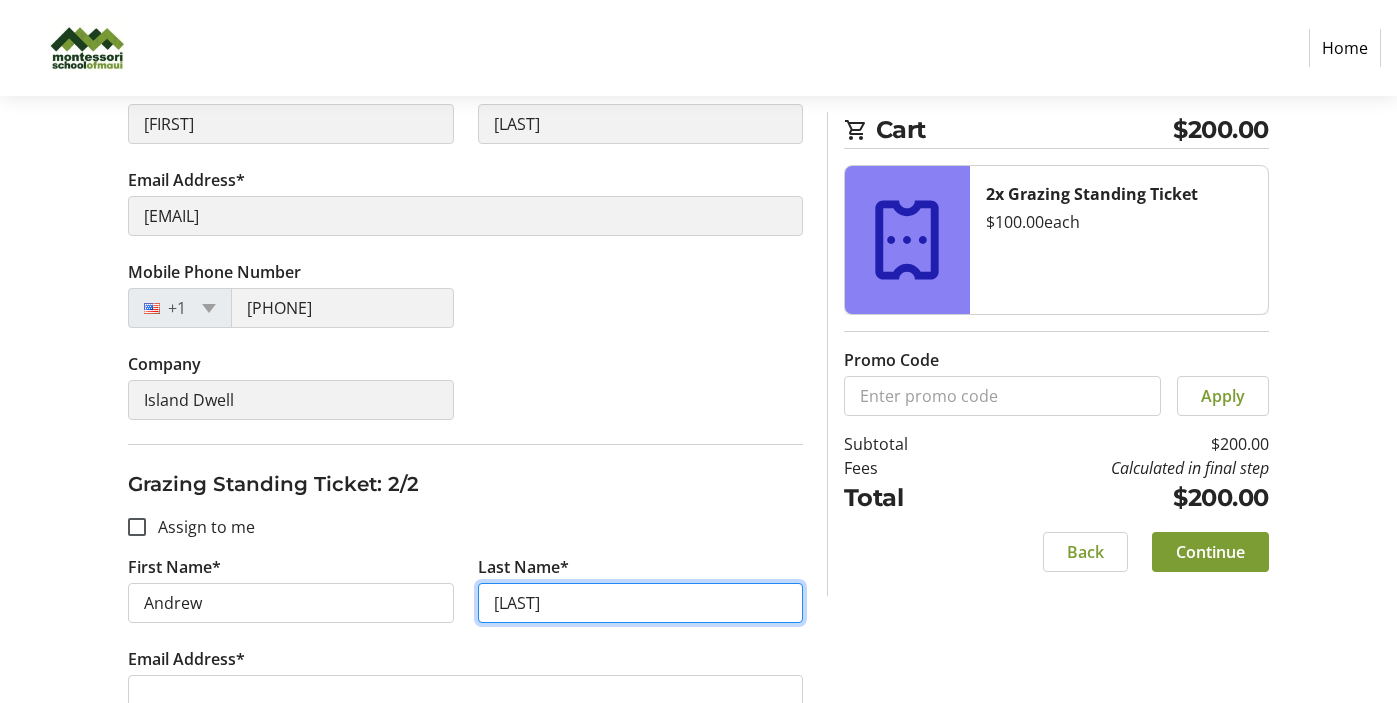 type on "[LAST]" 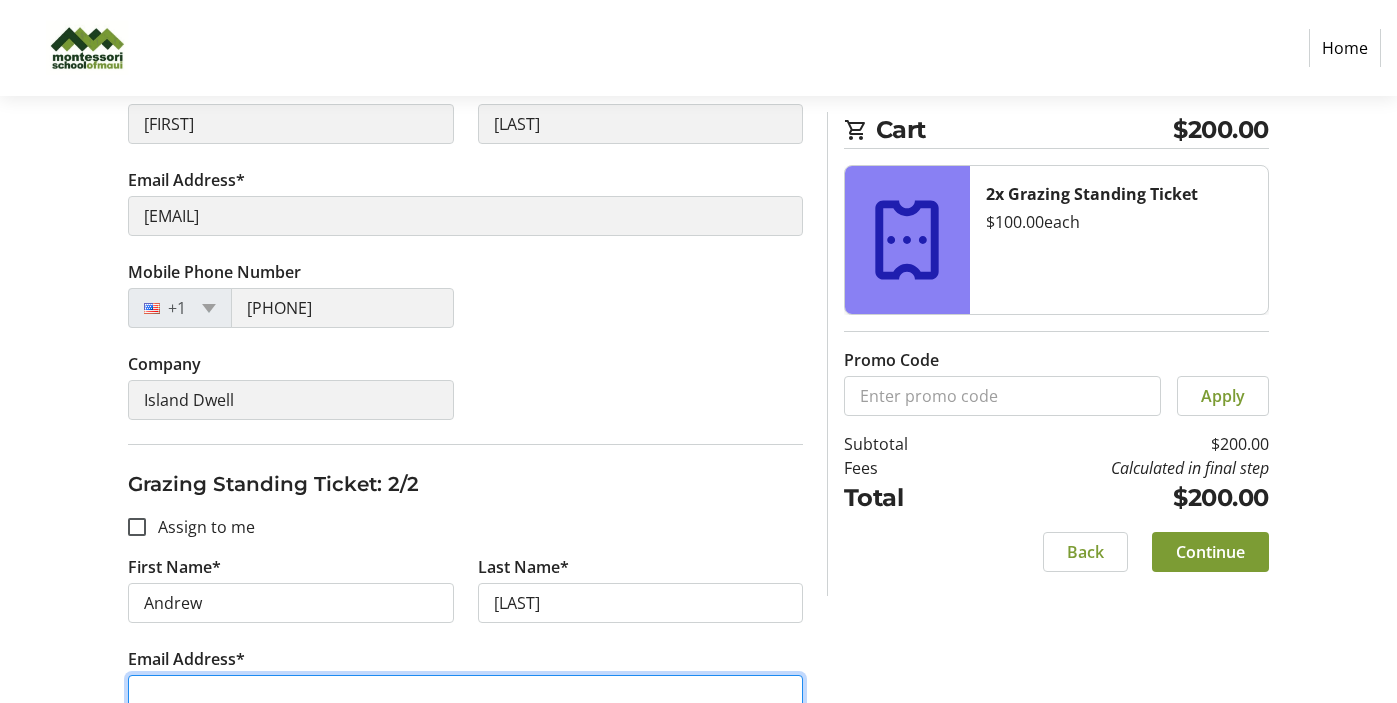click on "Email Address*" at bounding box center (465, 695) 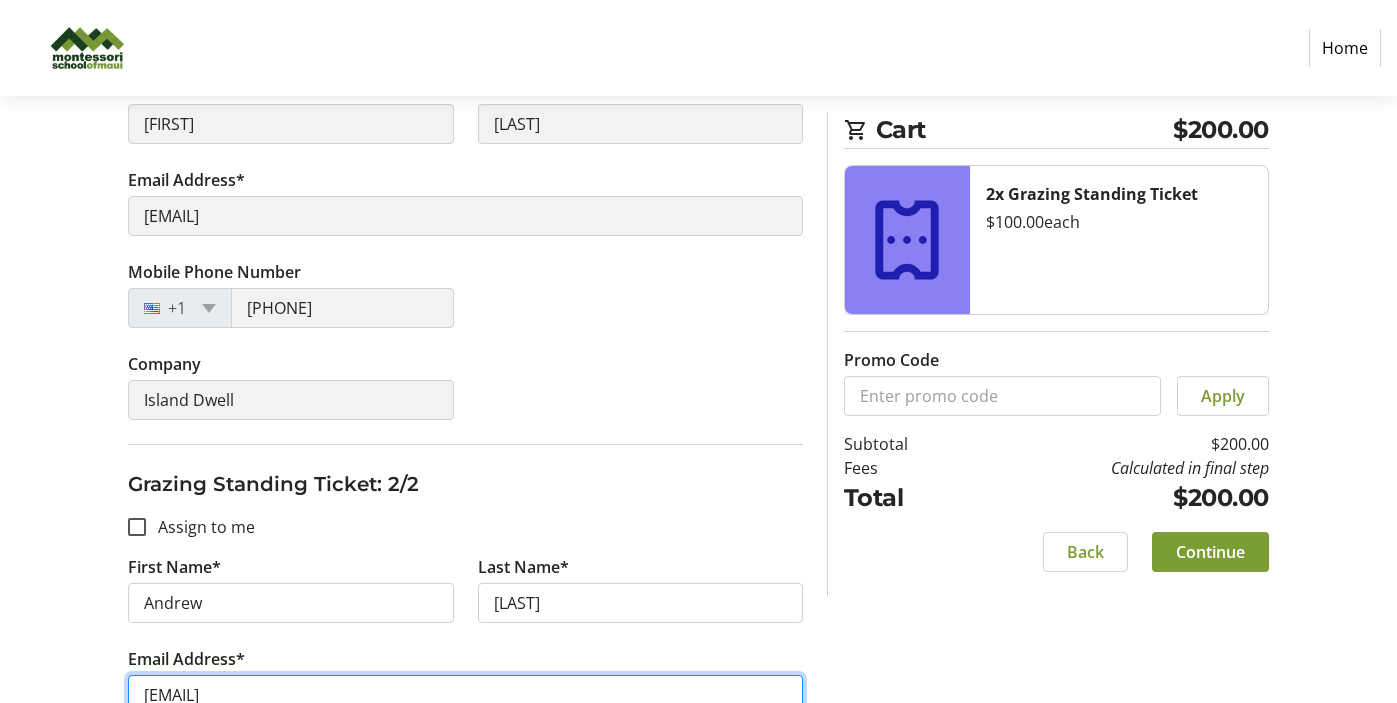 type on "[EMAIL]" 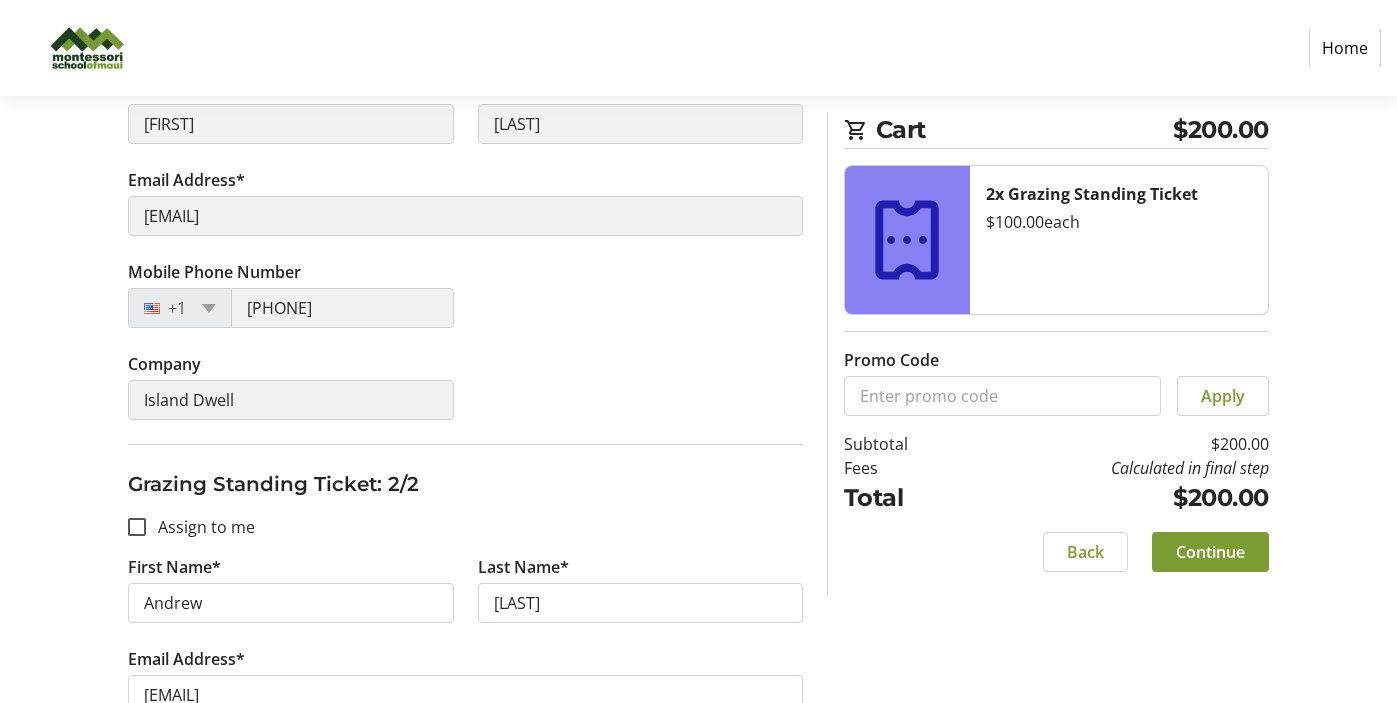 click on "Assign Tickets  Enter details for each attendee so that they receive their ticket directly.  Grazing Standing Ticket: 1/2  Assign to me  First Name* [FIRST] Last Name* [LAST] Email Address* [EMAIL] Mobile Phone Number [PHONE] Company Island Dwell Grazing Standing Ticket: 2/2  Assign to me  First Name* [FIRST] Last Name* [LAST] Email Address* [EMAIL] Mobile Phone Number [PHONE] Company Cart $200.00 2x Grazing Standing Ticket  $100.00   each  Promo Code  Apply  Subtotal  $200.00  Fees  Calculated in final step  Total  $200.00   Back   Continue" 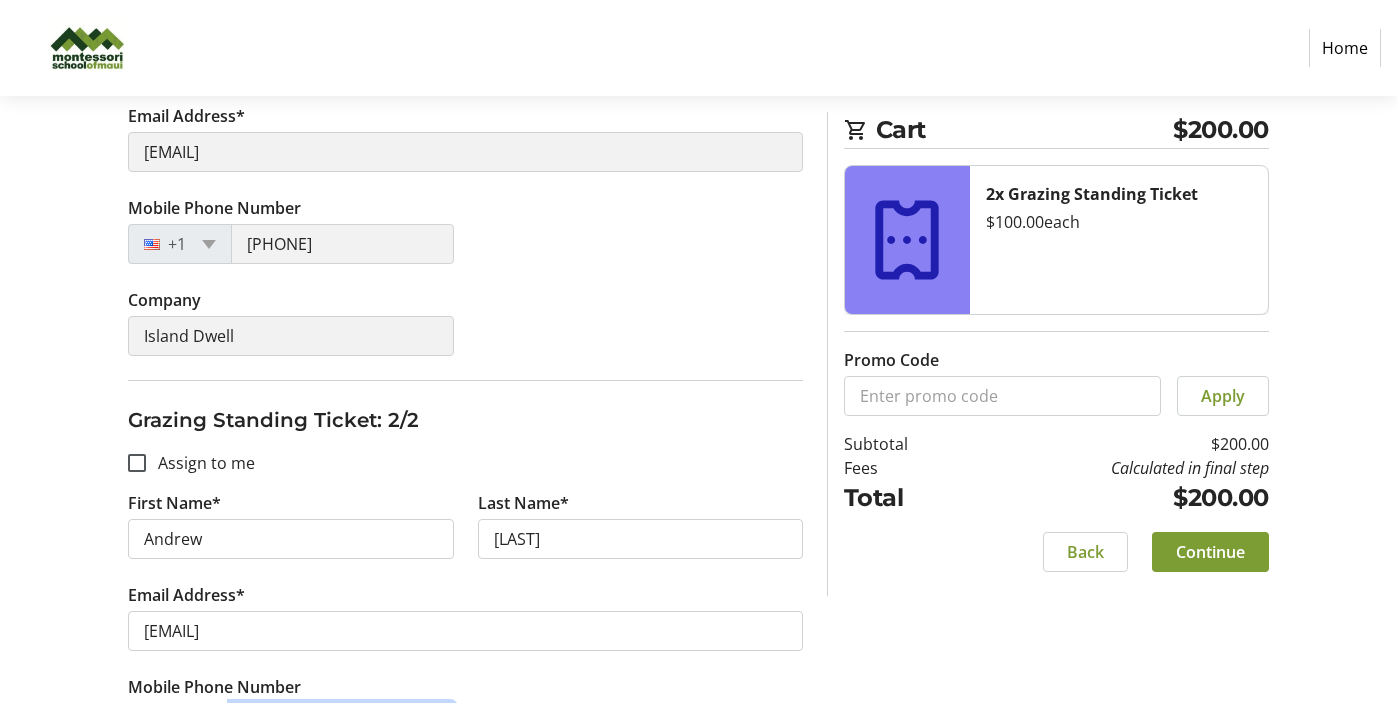 click on "Mobile Phone Number" at bounding box center [342, 723] 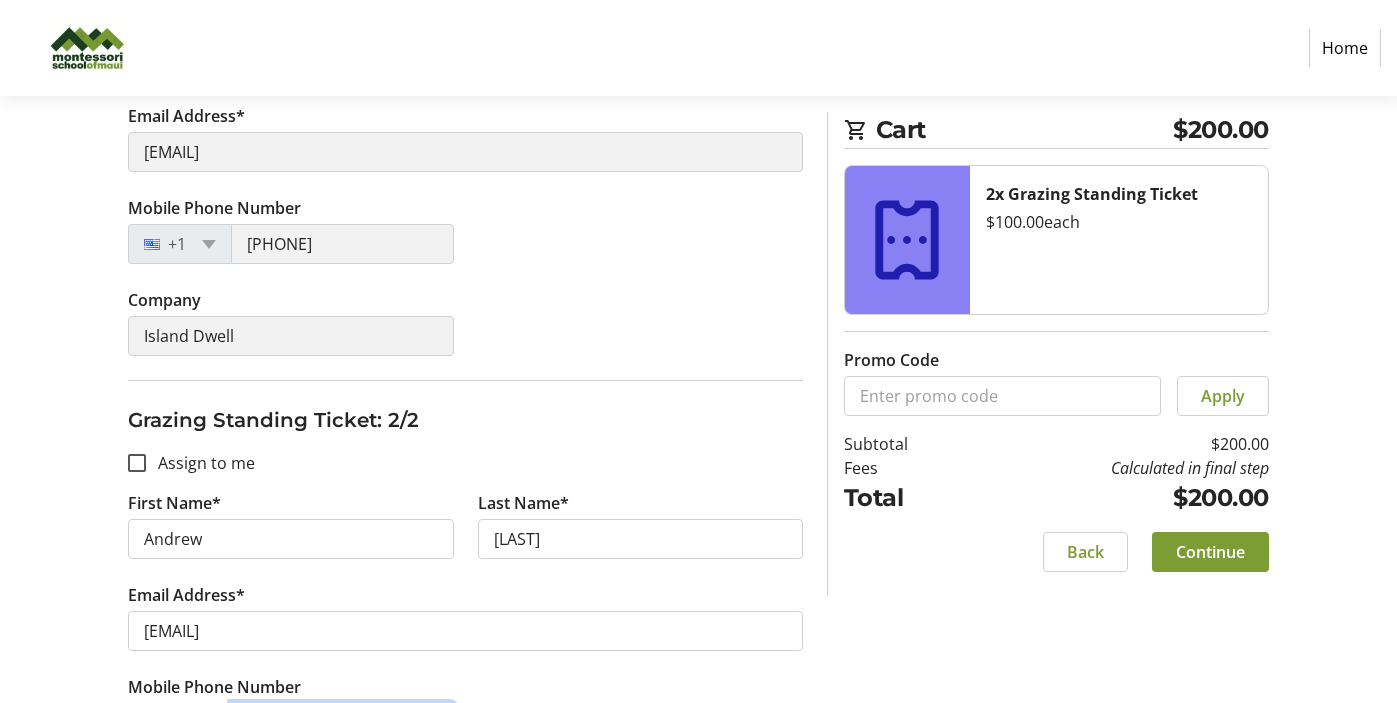 type on "[PHONE]" 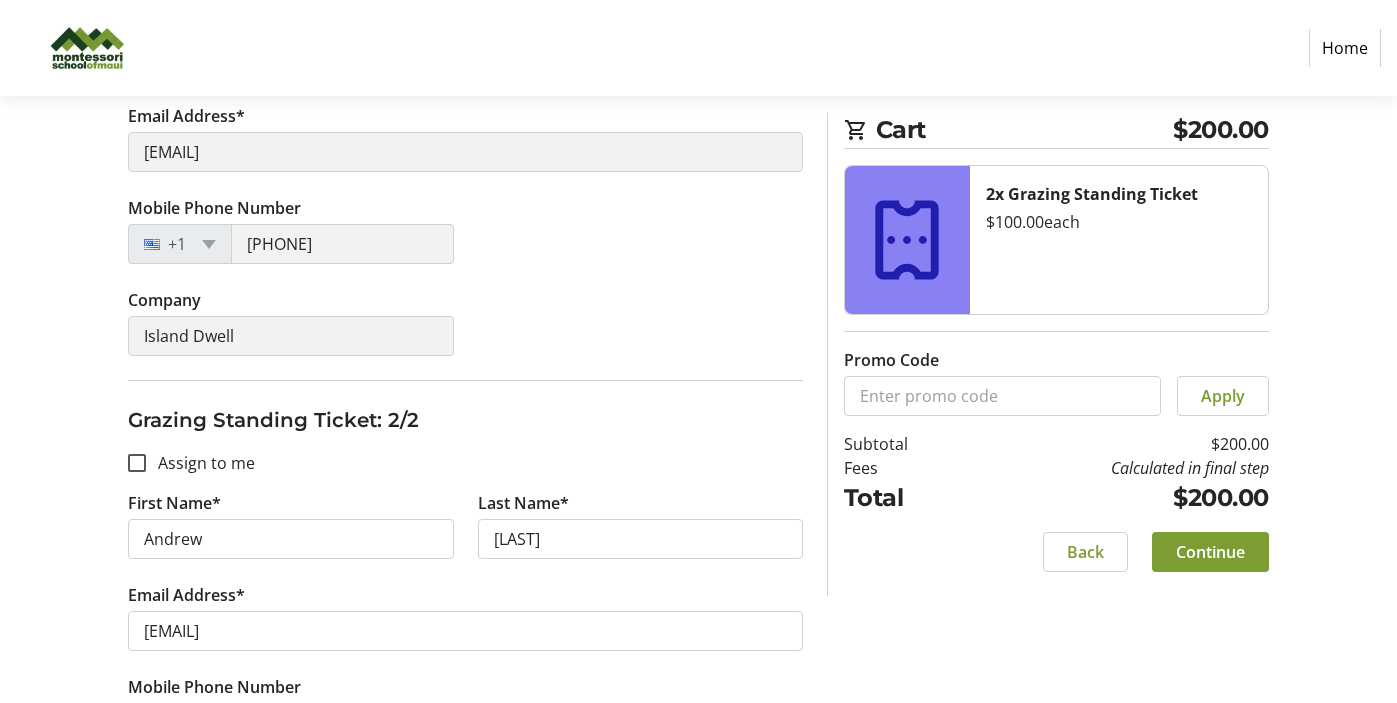 click on "Company" at bounding box center [290, 815] 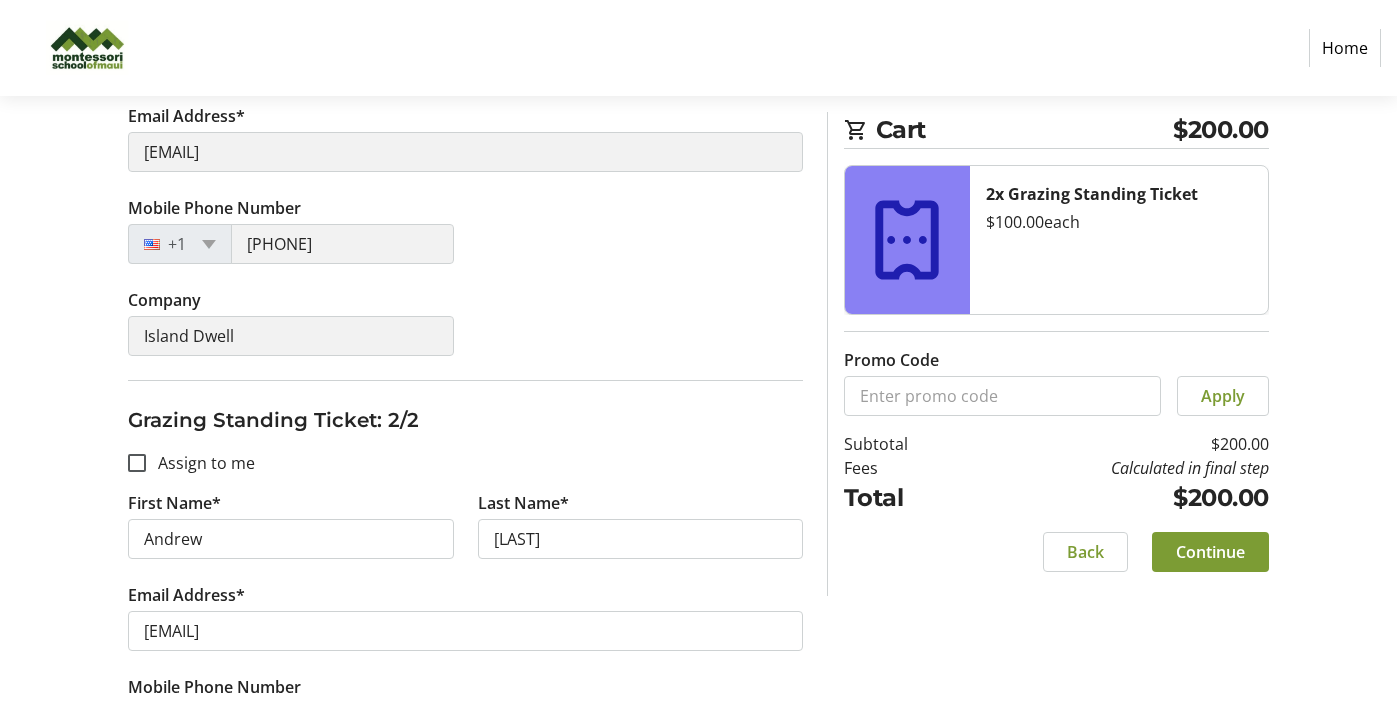 type on "Apeak Invest" 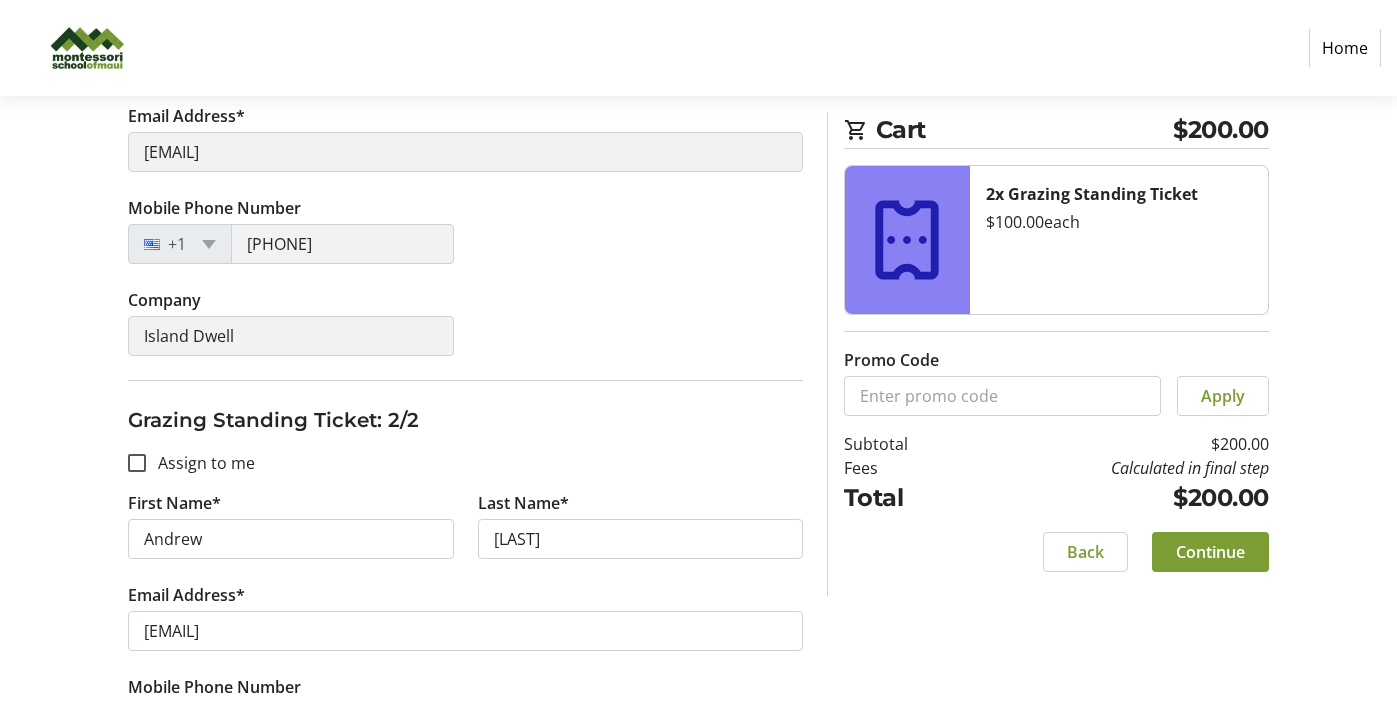 click on "Mobile Phone Number [PHONE]" 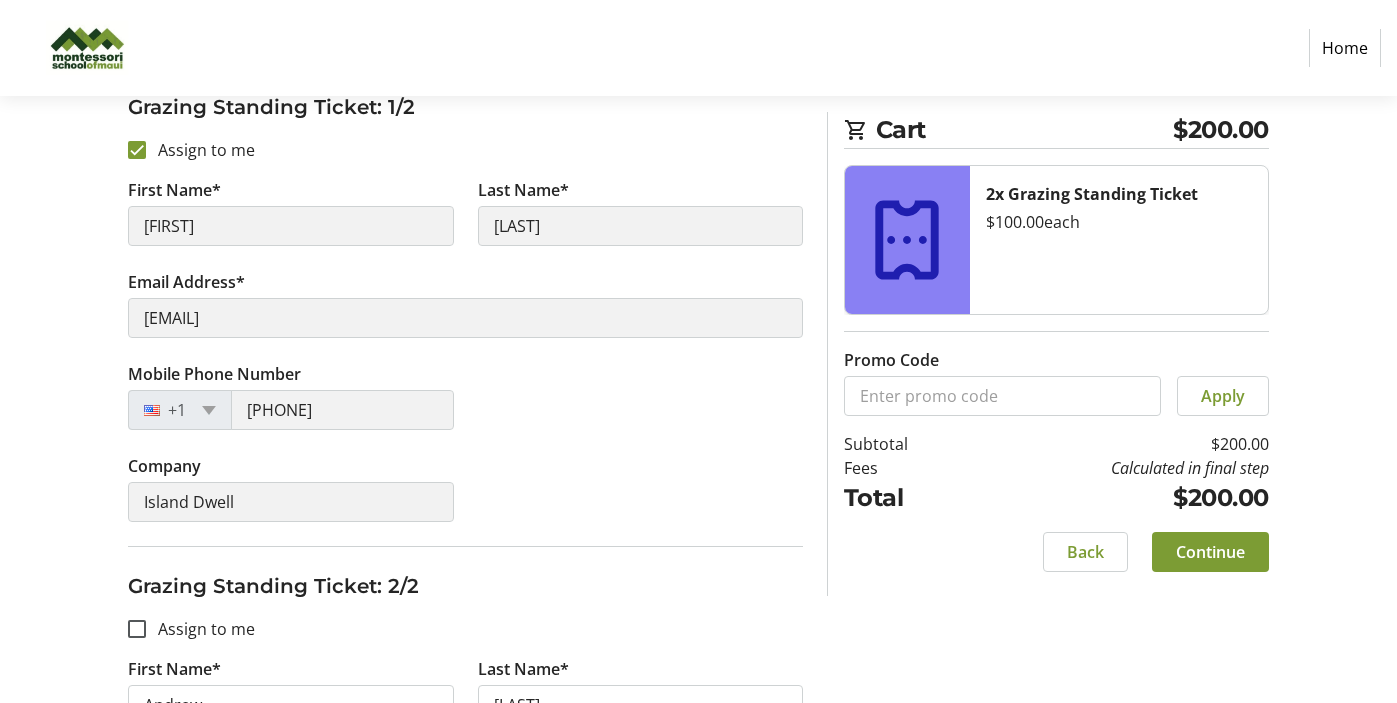 scroll, scrollTop: 617, scrollLeft: 0, axis: vertical 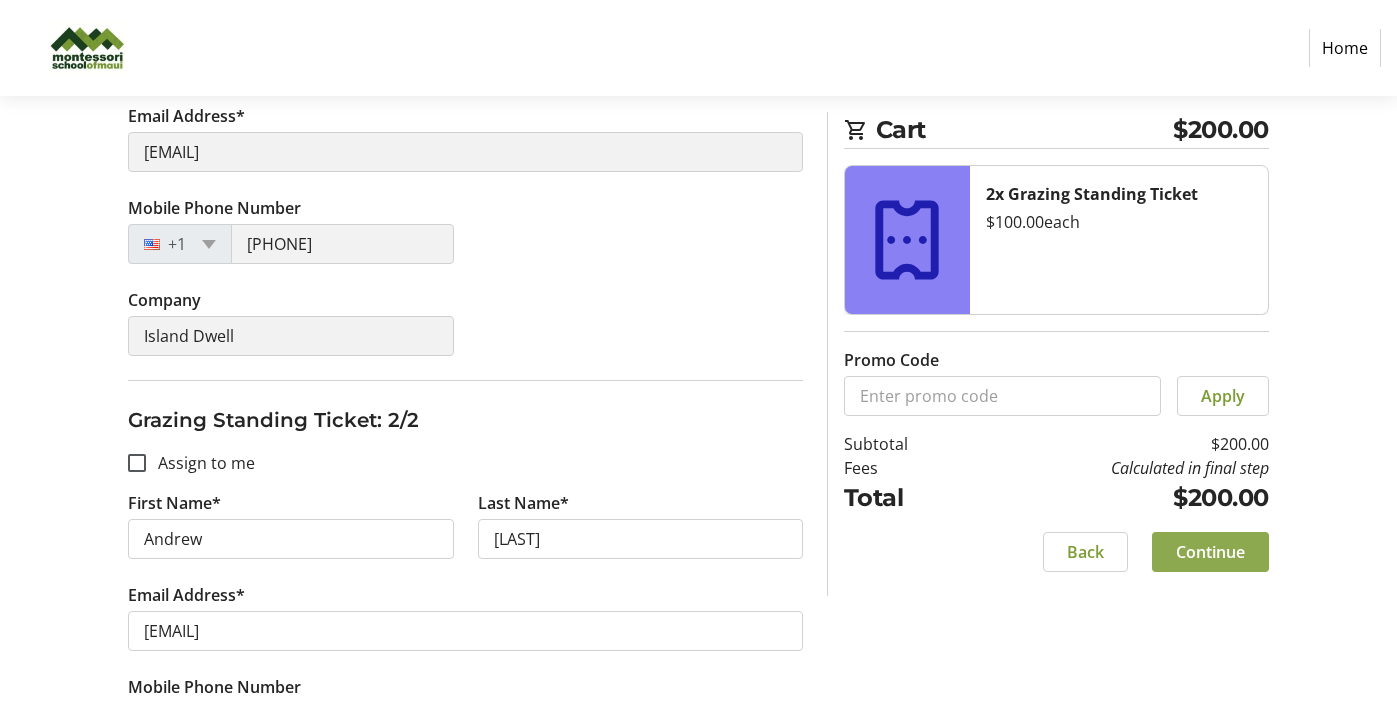 click on "Continue" 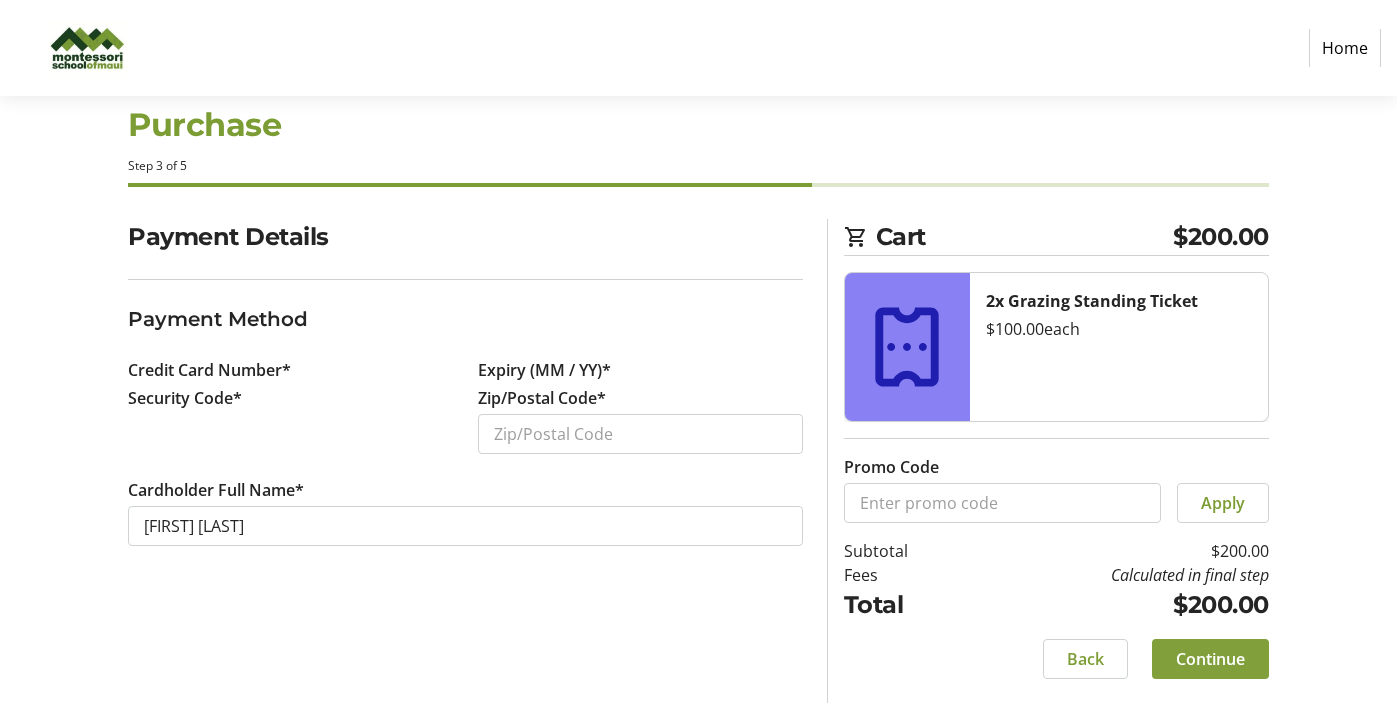 scroll, scrollTop: 0, scrollLeft: 0, axis: both 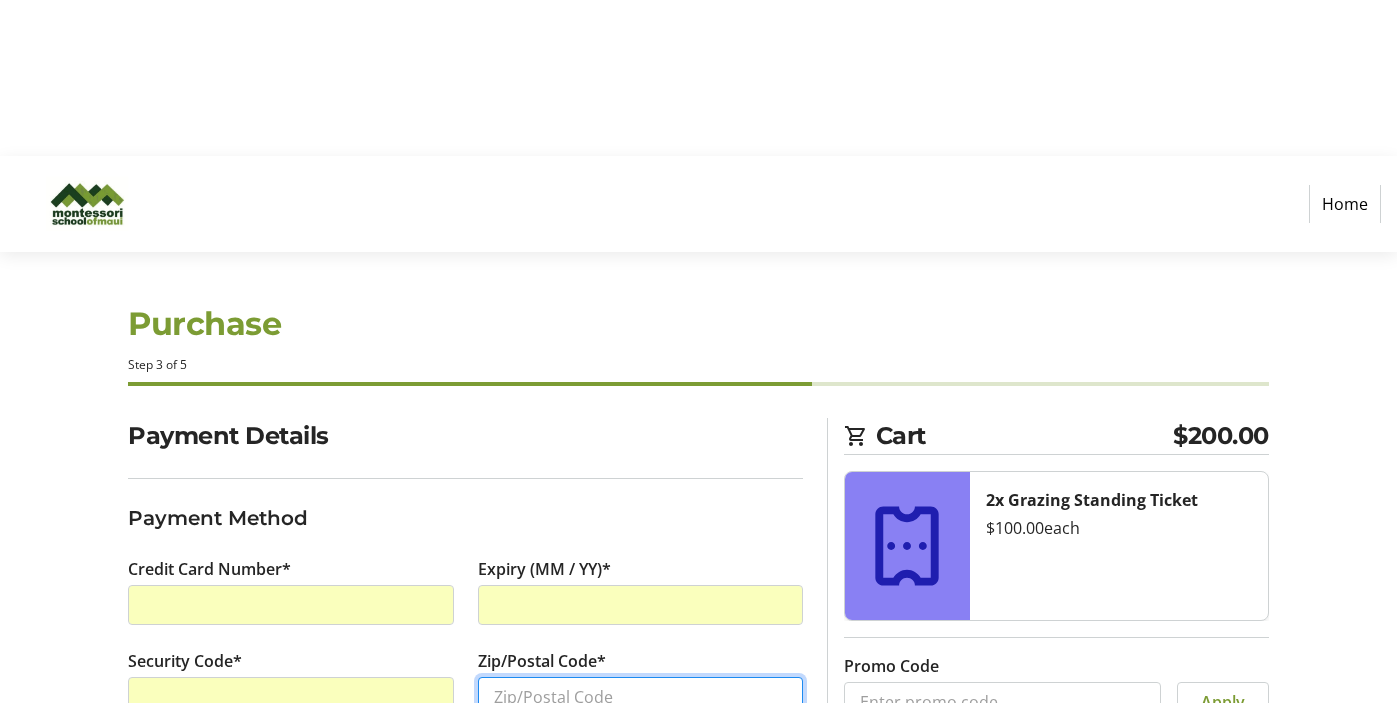 click on "Zip/Postal Code*" at bounding box center (640, 697) 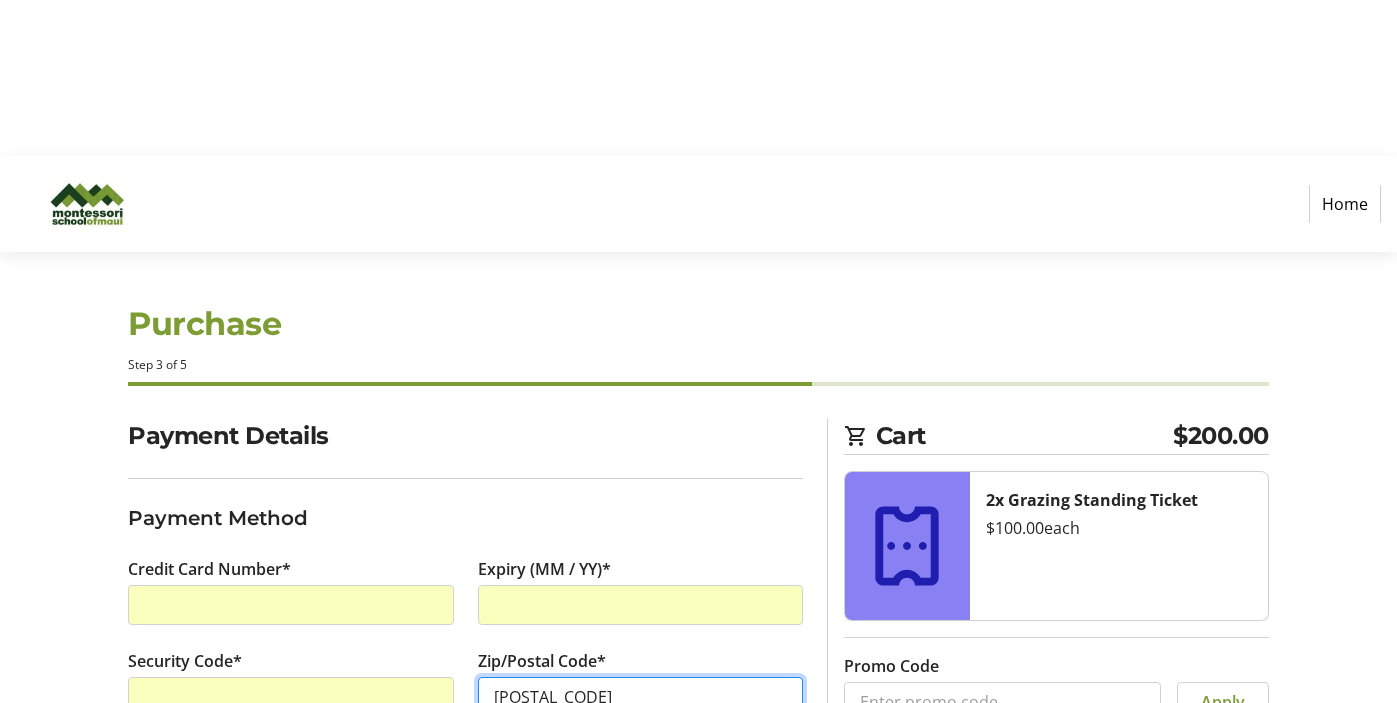 scroll, scrollTop: 43, scrollLeft: 0, axis: vertical 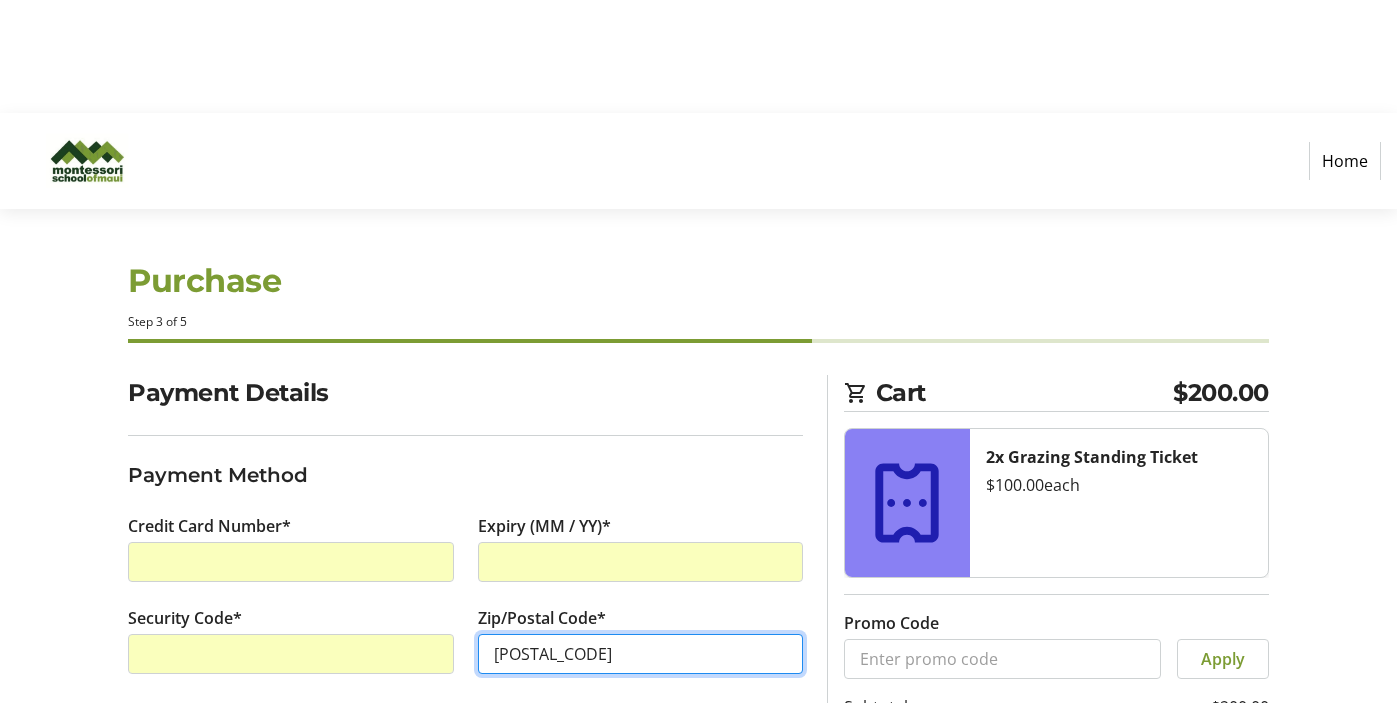 type on "[POSTAL_CODE]" 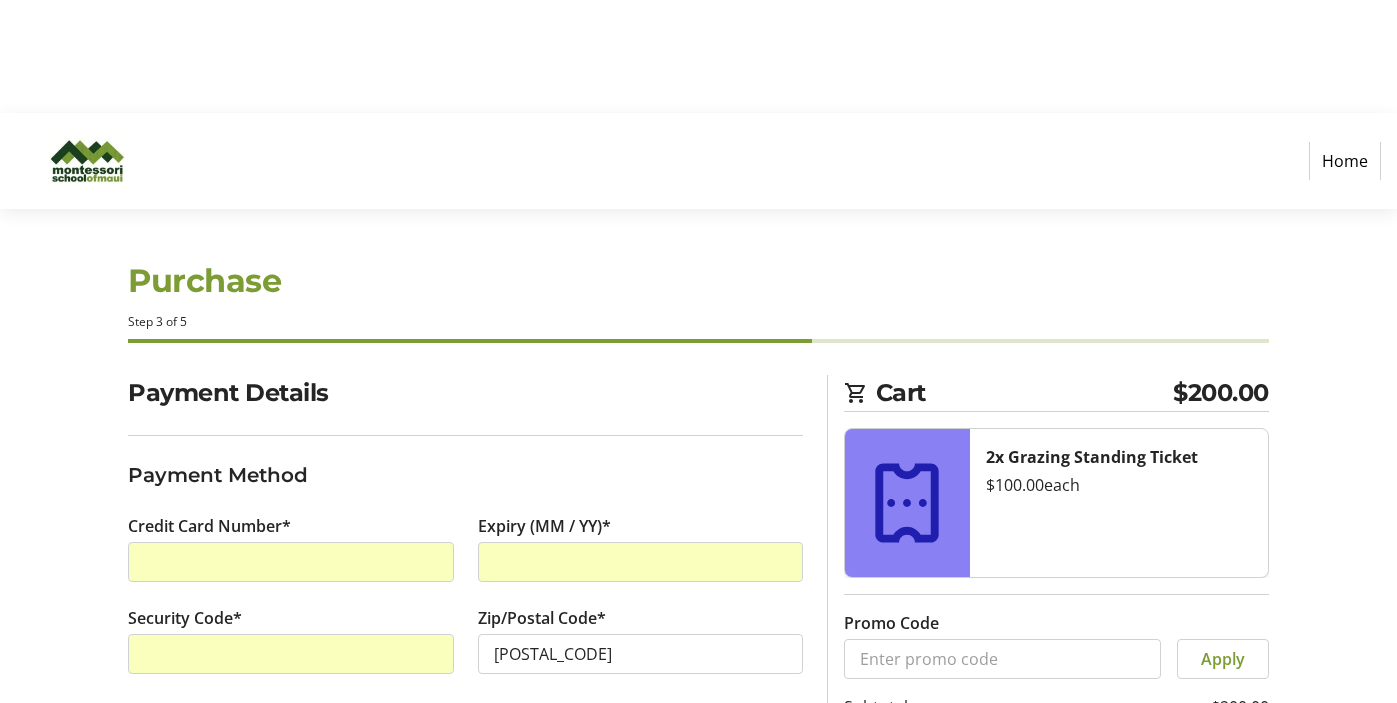 click on "Continue" 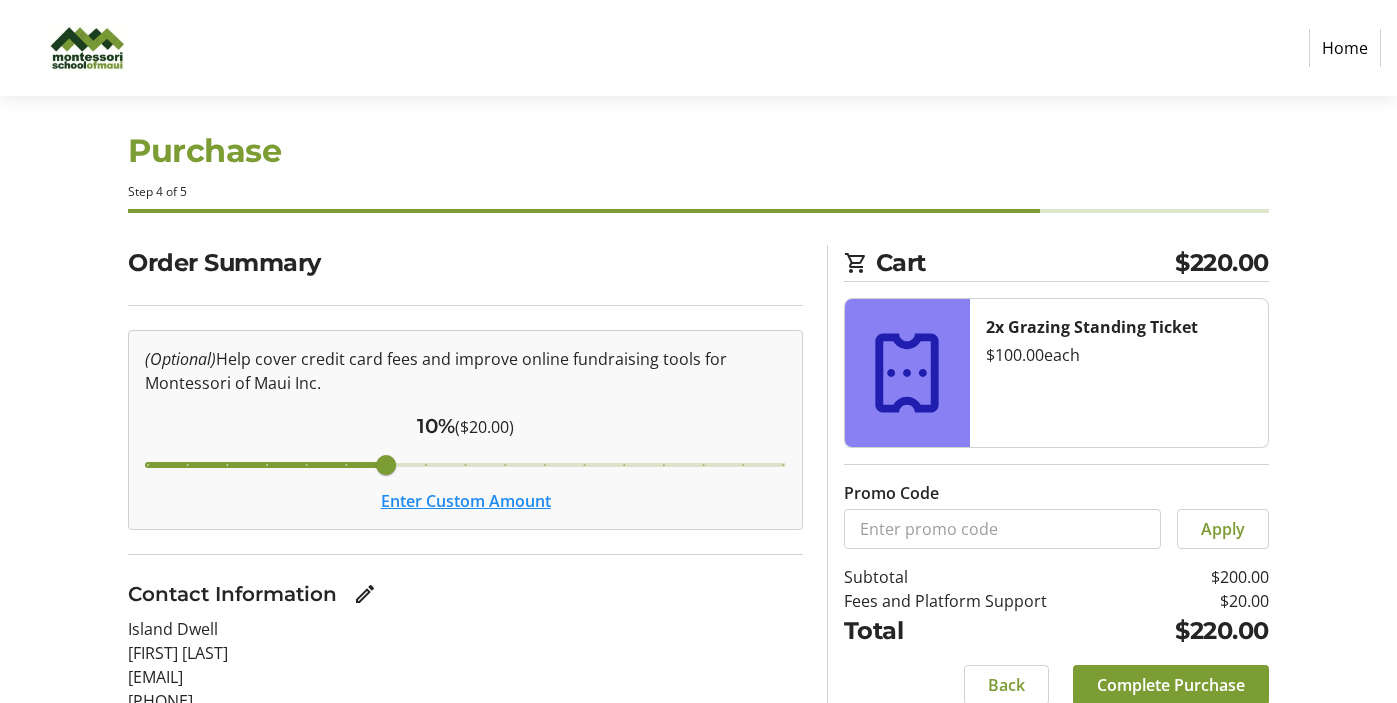 scroll, scrollTop: 242, scrollLeft: 0, axis: vertical 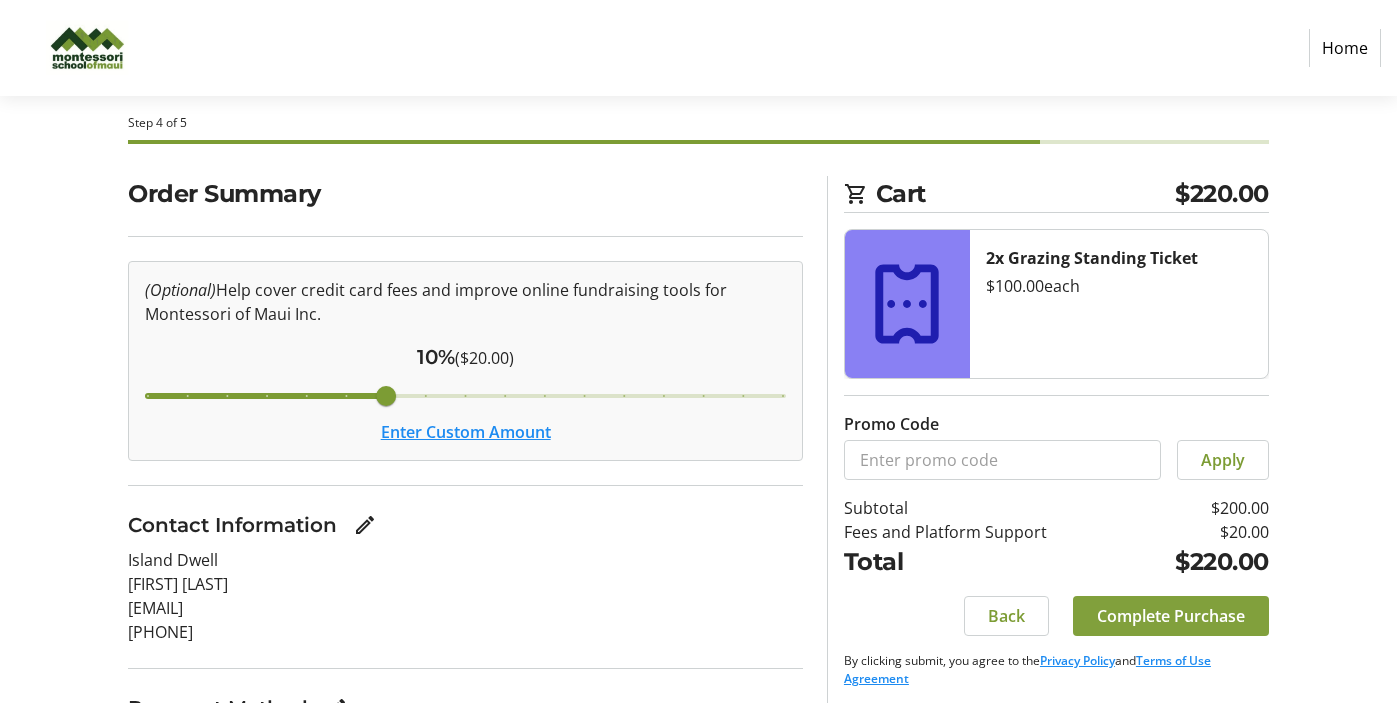 click on "Complete Purchase" 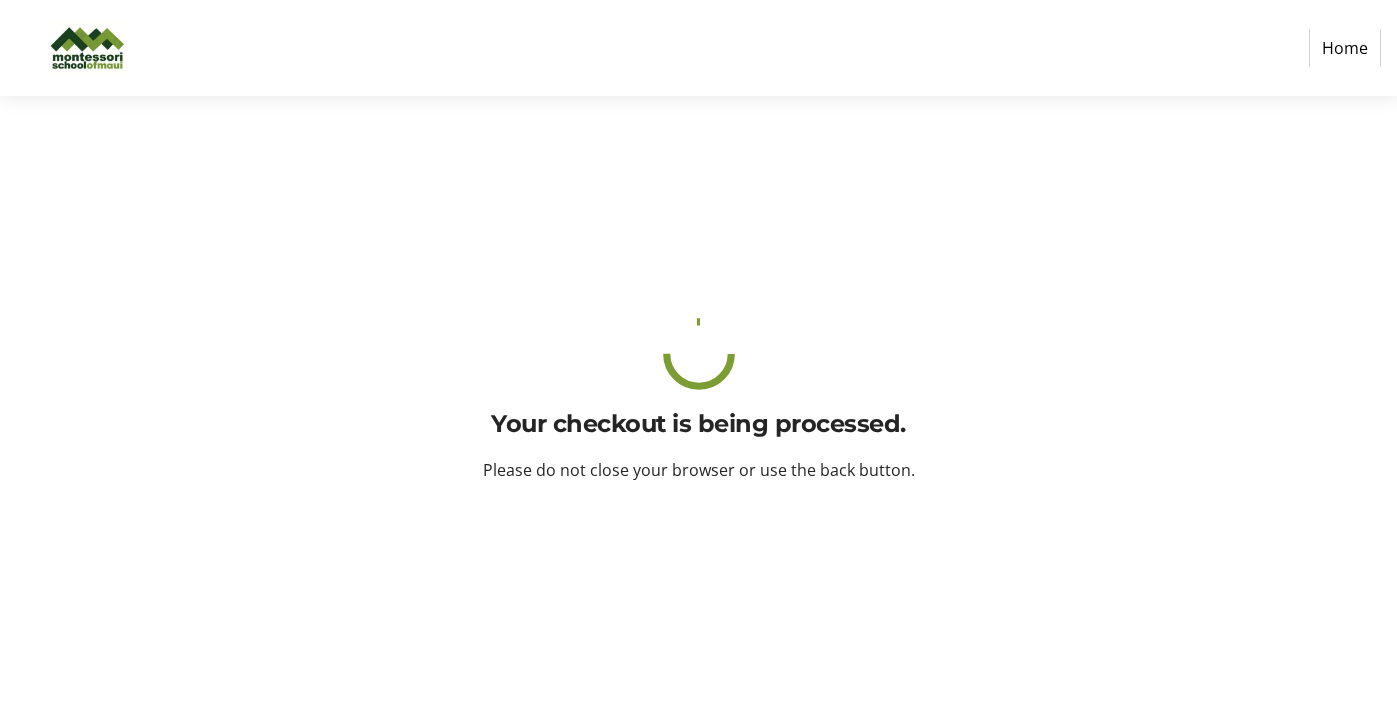 scroll, scrollTop: 0, scrollLeft: 0, axis: both 